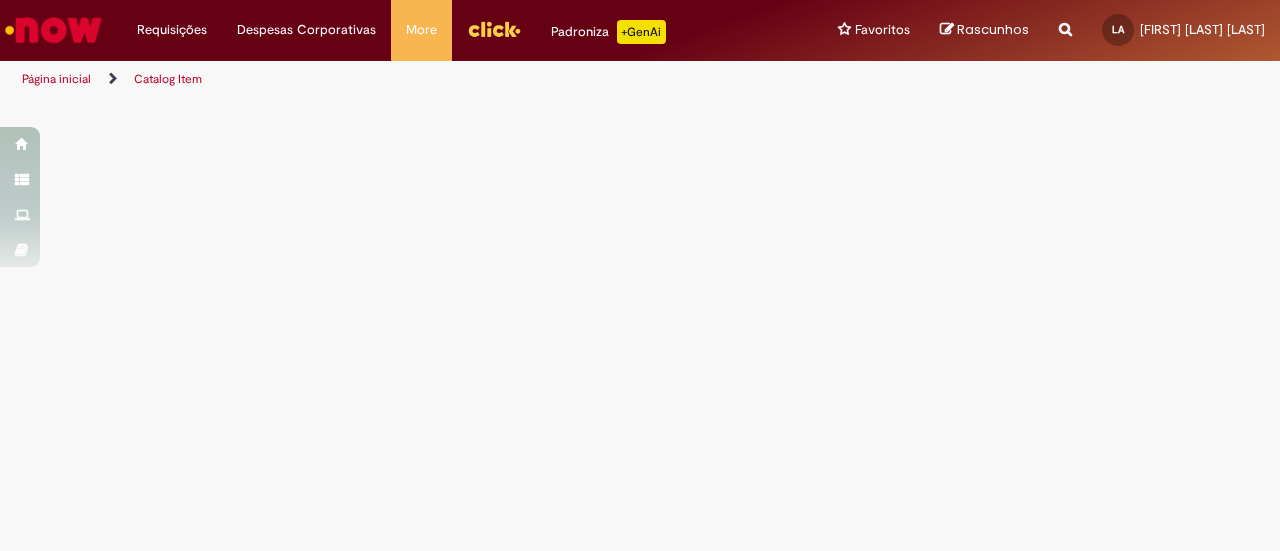 scroll, scrollTop: 0, scrollLeft: 0, axis: both 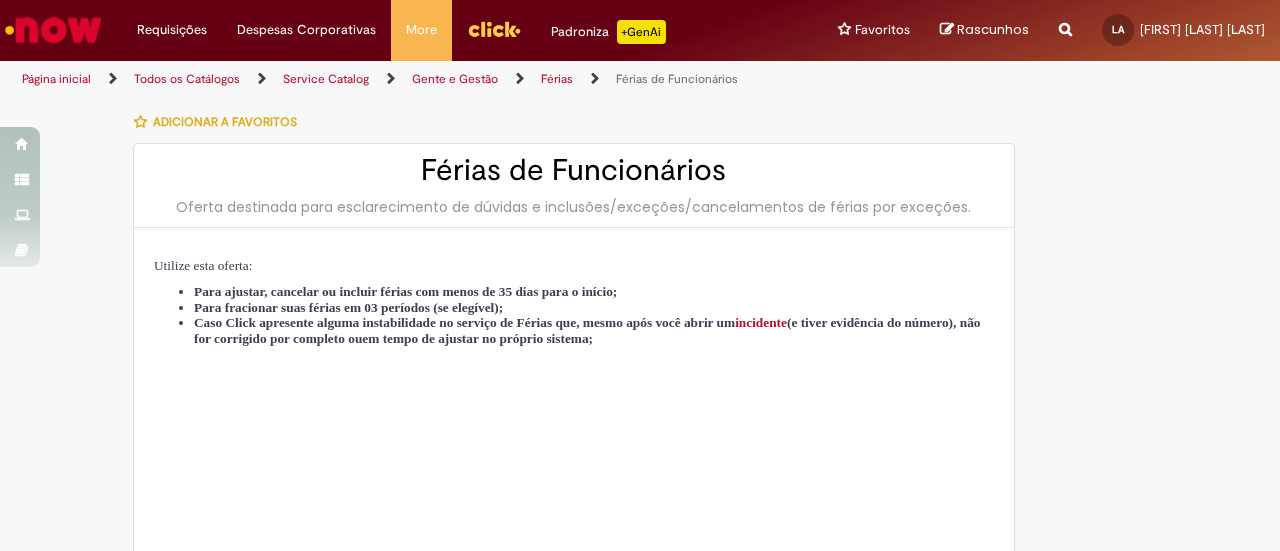 type on "********" 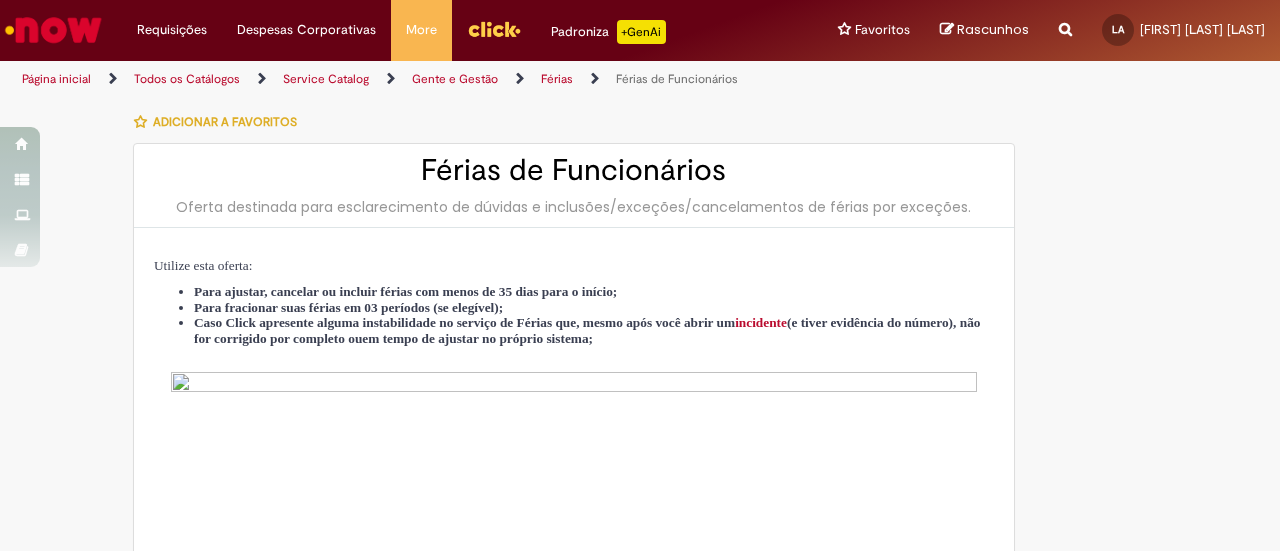 type on "**********" 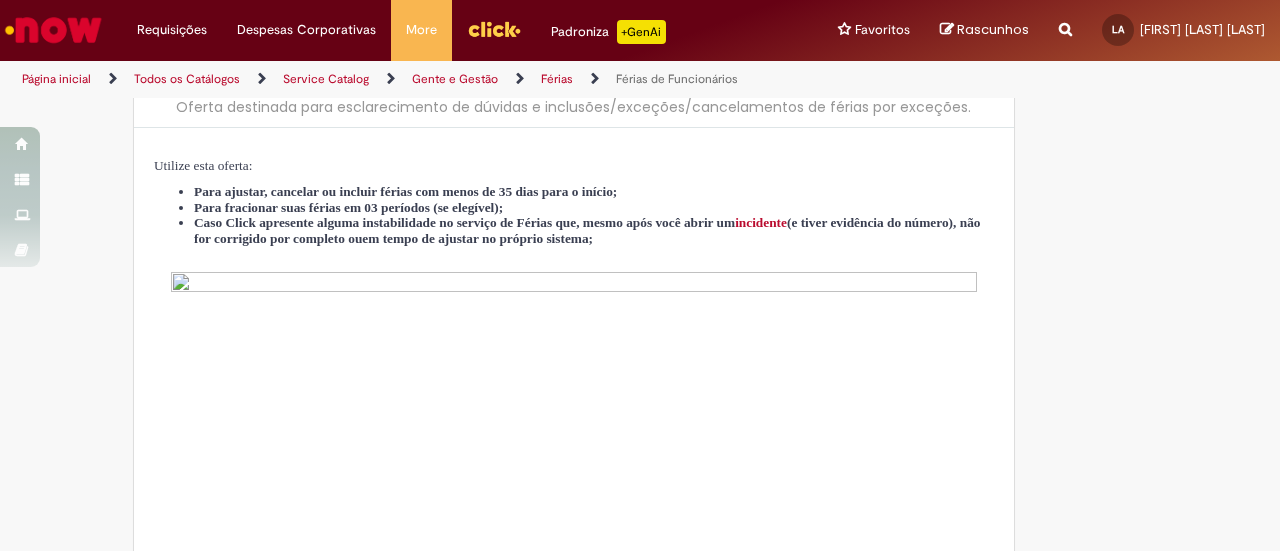 type on "**********" 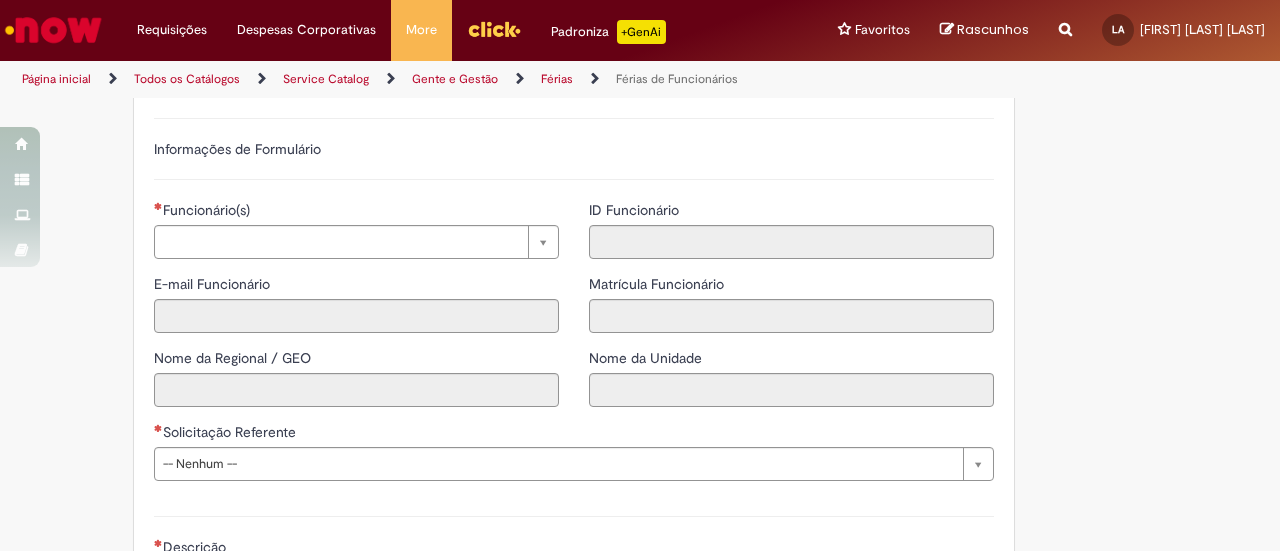 scroll, scrollTop: 1400, scrollLeft: 0, axis: vertical 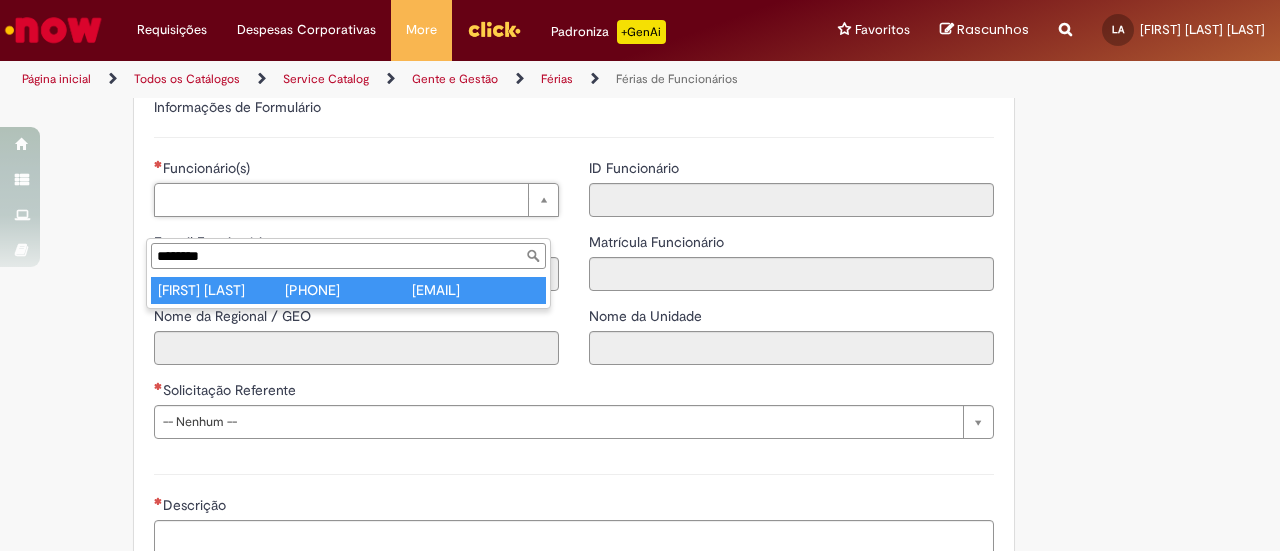 type on "********" 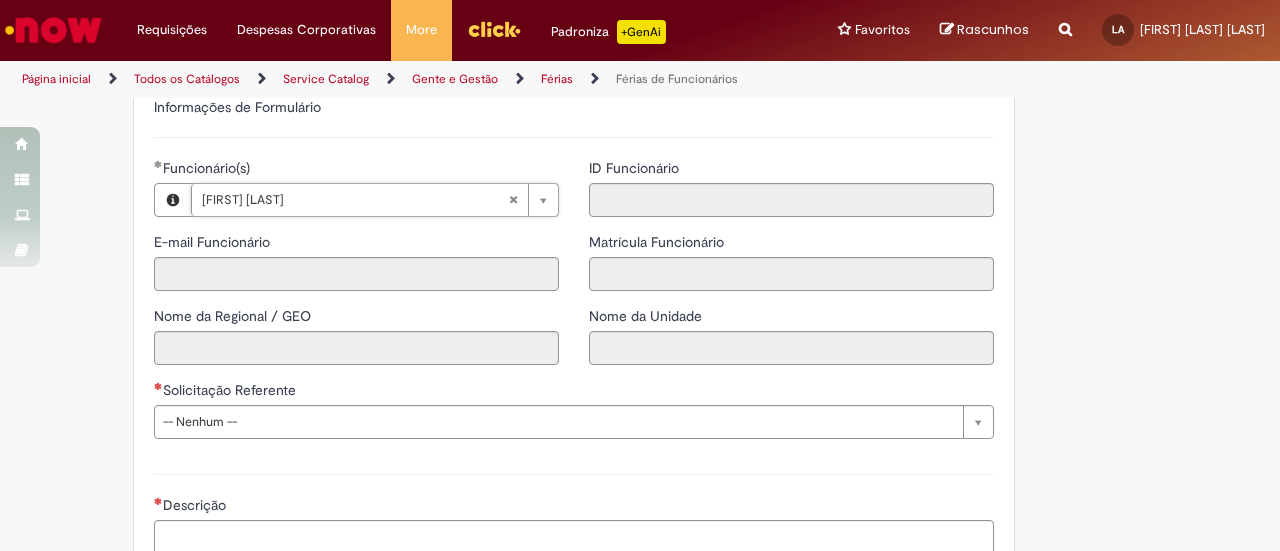 type on "**********" 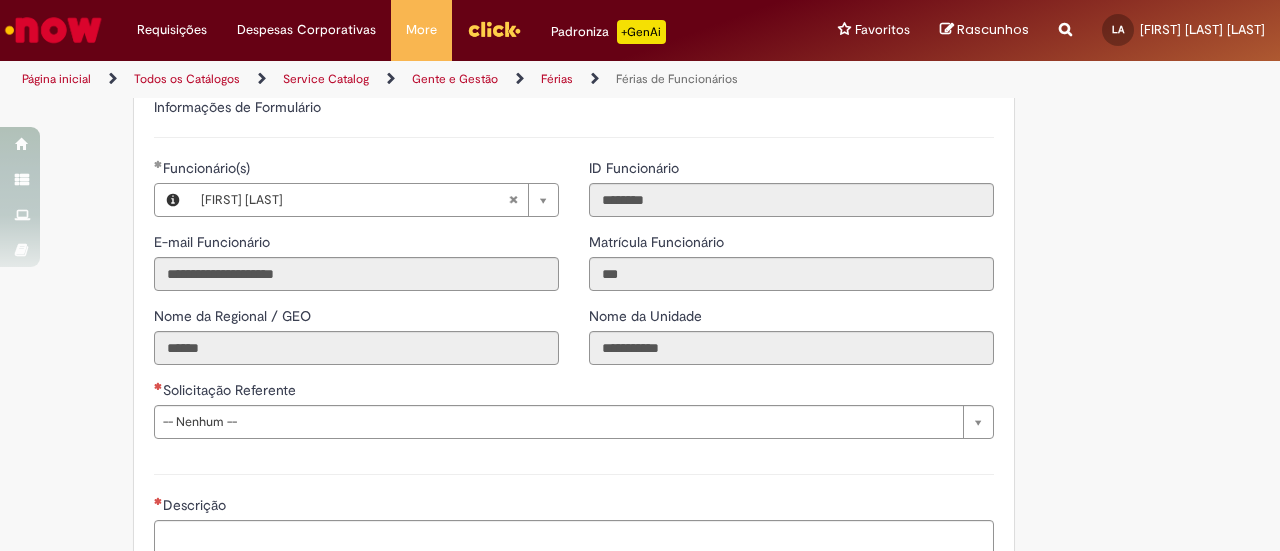 click on "Adicionar a Favoritos
Férias de Funcionários
Oferta destinada para esclarecimento de dúvidas e inclusões/exceções/cancelamentos de férias por exceções.
Utilize esta oferta:
Para ajustar, cancelar ou incluir férias com menos de 35 dias para o início;
Para fracionar suas férias em 03 períodos (se elegível);
Caso Click apresente alguma instabilidade no serviço de Férias que, mesmo após você abrir um  incidente  (e tiver evidência do número), não for corrigido por completo ou  em tempo de ajustar no próprio sistema;
> Para incluir, alterar ou cancelar Férias dentro do prazo de 35 dias de antecedência, é só acessar  Portal Click  > Você > Férias; > Para acessar a Diretriz de Férias, basta  clicar aqui
> Ficou com dúvidas sobre Férias via Termo? É só acessar a   FAQ – Fluxo de alteração de férias por exceção no Click  ou abrir chamado na oferta  ." at bounding box center [542, -164] 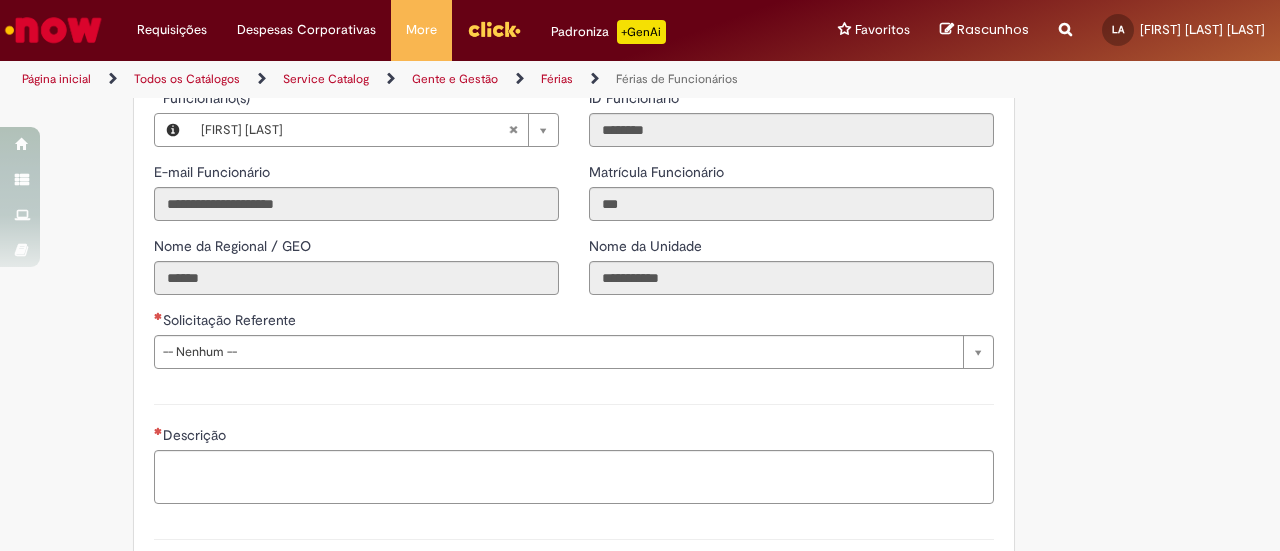scroll, scrollTop: 1500, scrollLeft: 0, axis: vertical 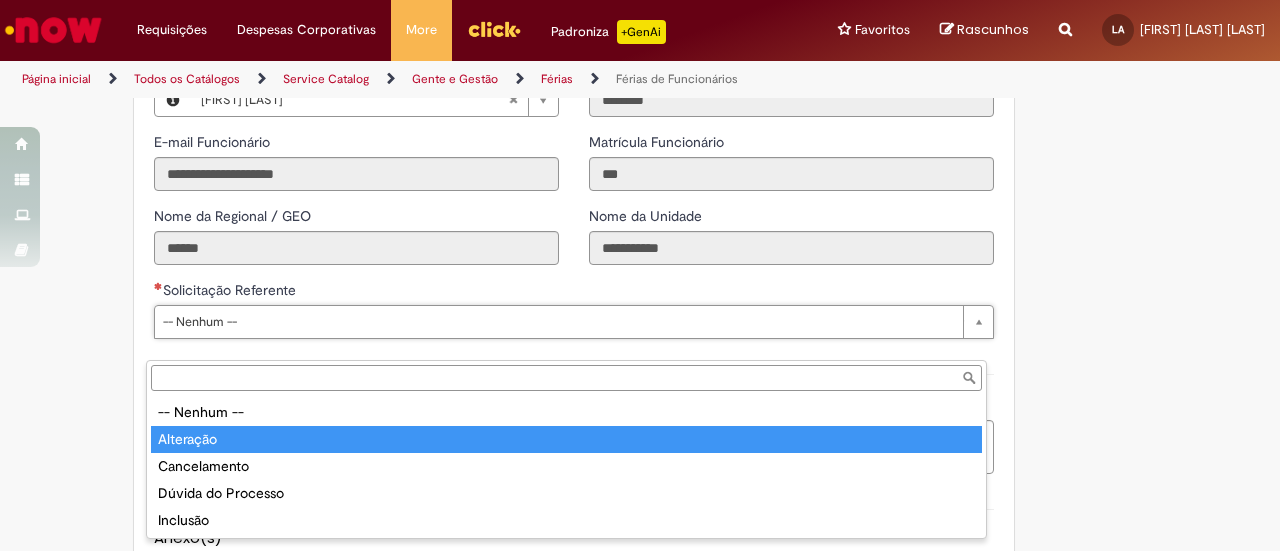 type on "*********" 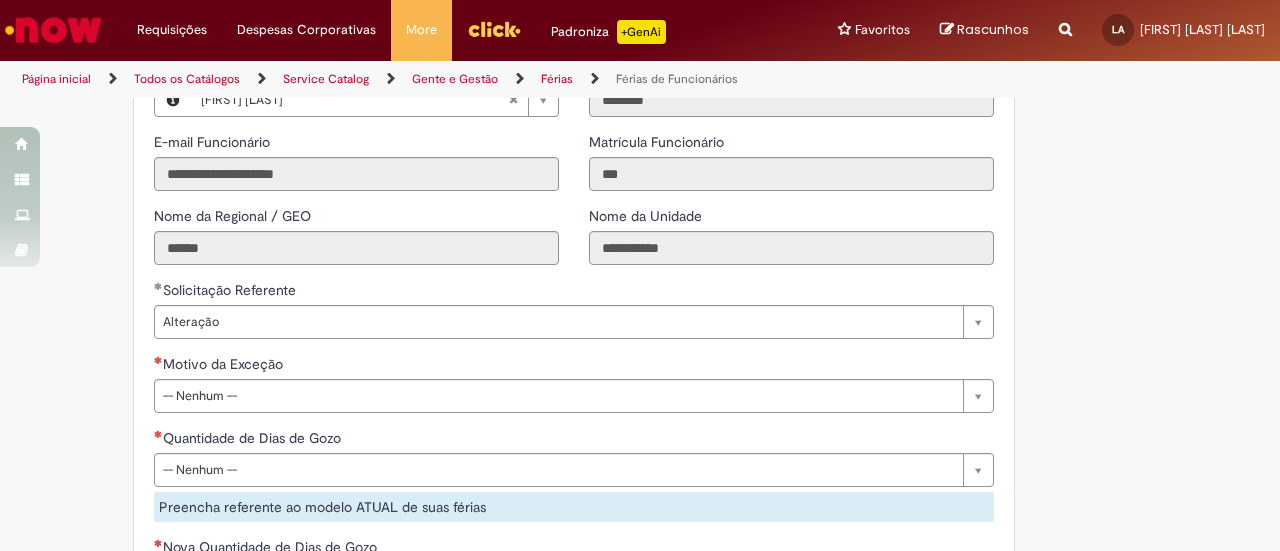 scroll, scrollTop: 1700, scrollLeft: 0, axis: vertical 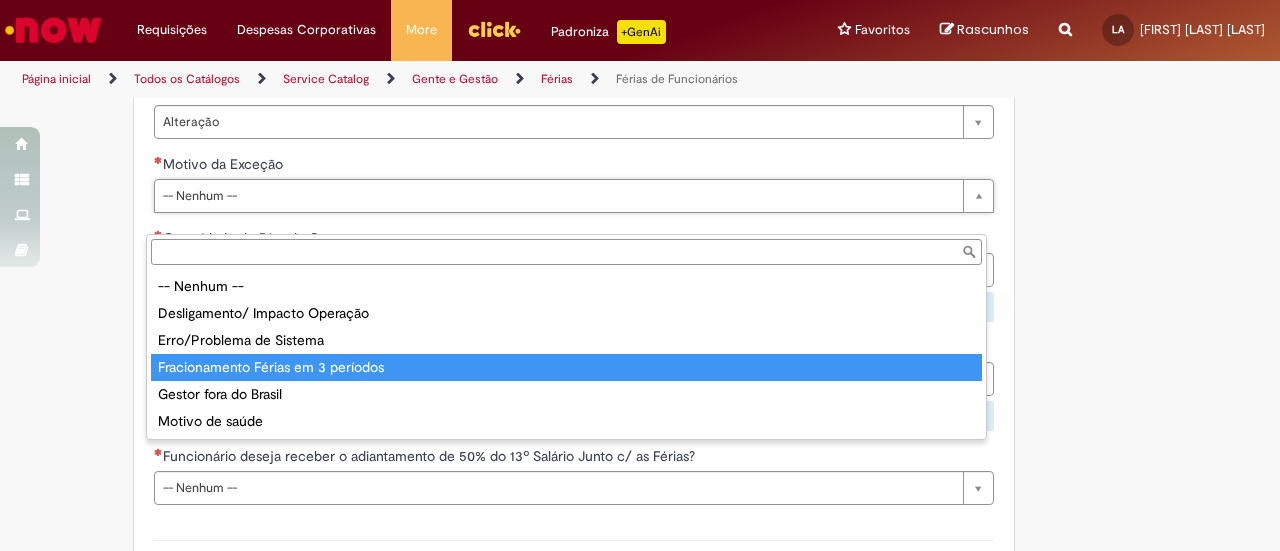 type on "**********" 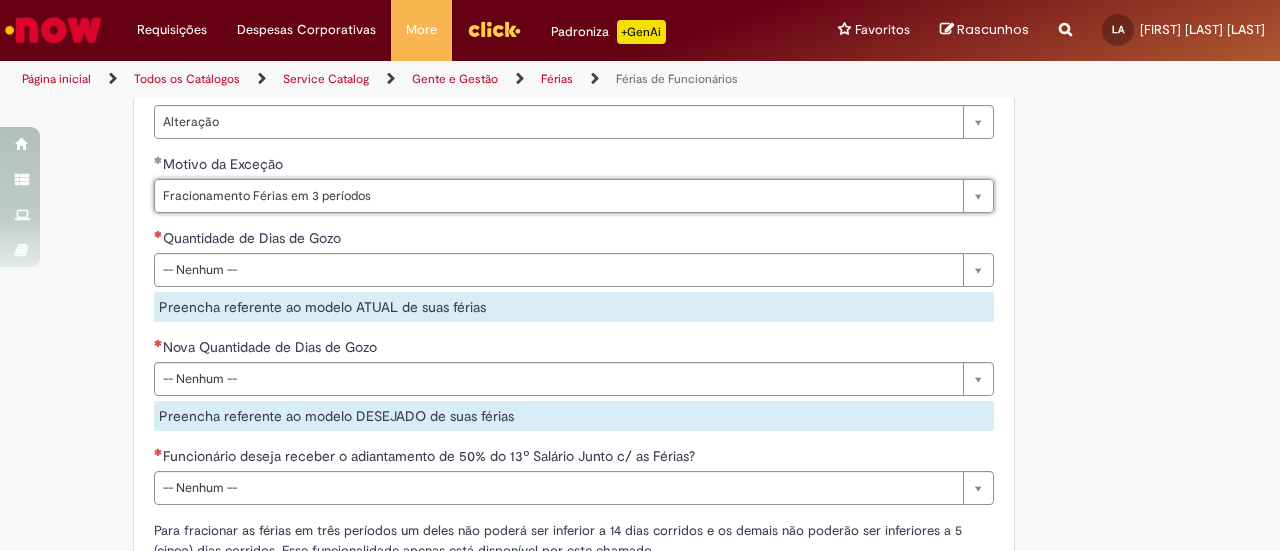 click on "Adicionar a Favoritos
Férias de Funcionários
Oferta destinada para esclarecimento de dúvidas e inclusões/exceções/cancelamentos de férias por exceções.
Utilize esta oferta:
Para ajustar, cancelar ou incluir férias com menos de 35 dias para o início;
Para fracionar suas férias em 03 períodos (se elegível);
Caso Click apresente alguma instabilidade no serviço de Férias que, mesmo após você abrir um  incidente  (e tiver evidência do número), não for corrigido por completo ou  em tempo de ajustar no próprio sistema;
> Para incluir, alterar ou cancelar Férias dentro do prazo de 35 dias de antecedência, é só acessar  Portal Click  > Você > Férias; > Para acessar a Diretriz de Férias, basta  clicar aqui
> Ficou com dúvidas sobre Férias via Termo? É só acessar a   FAQ – Fluxo de alteração de férias por exceção no Click  ou abrir chamado na oferta  ." at bounding box center (542, 57) 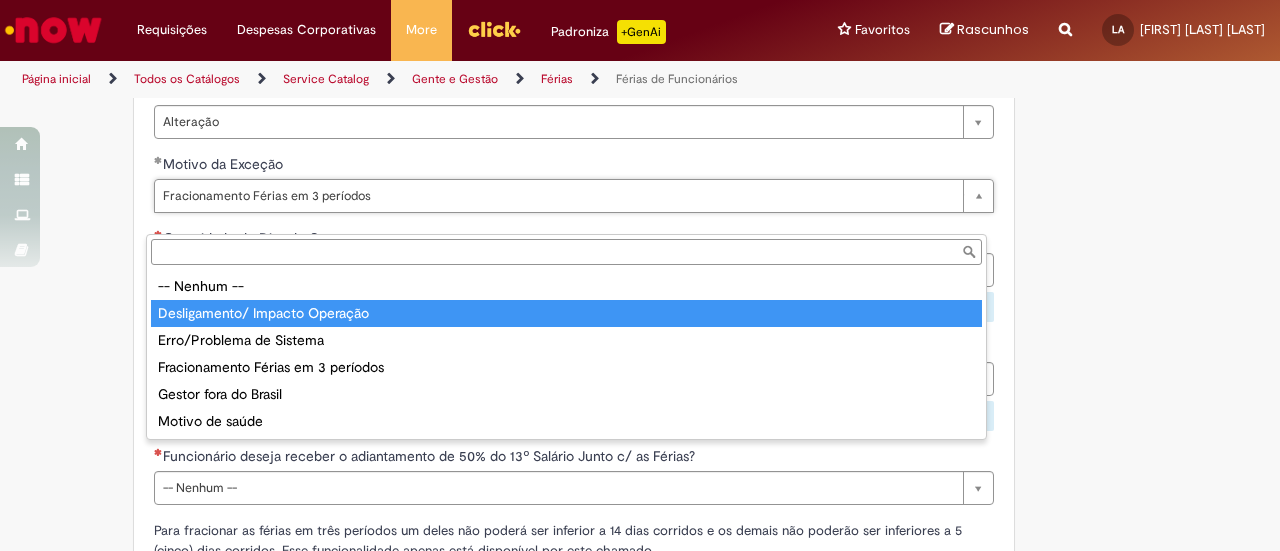 type on "**********" 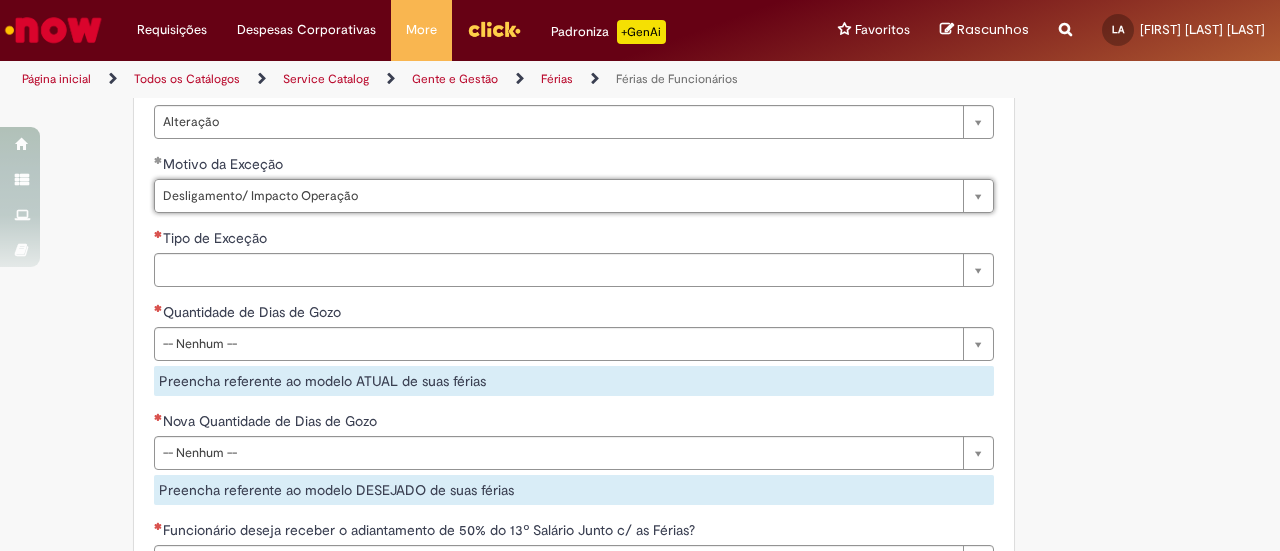 scroll, scrollTop: 0, scrollLeft: 210, axis: horizontal 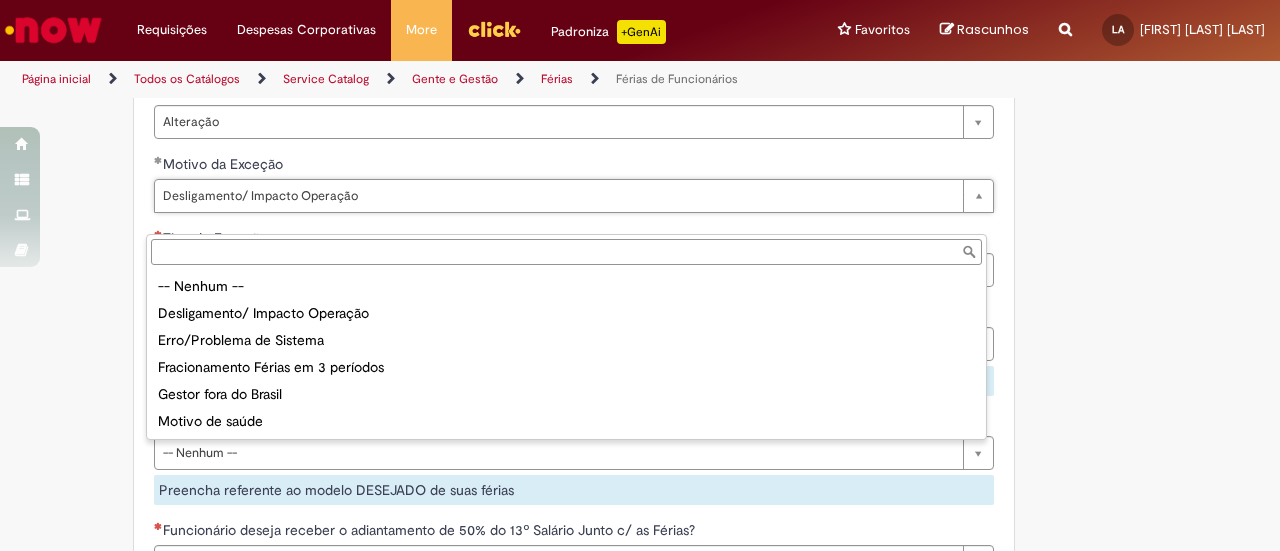 type on "**********" 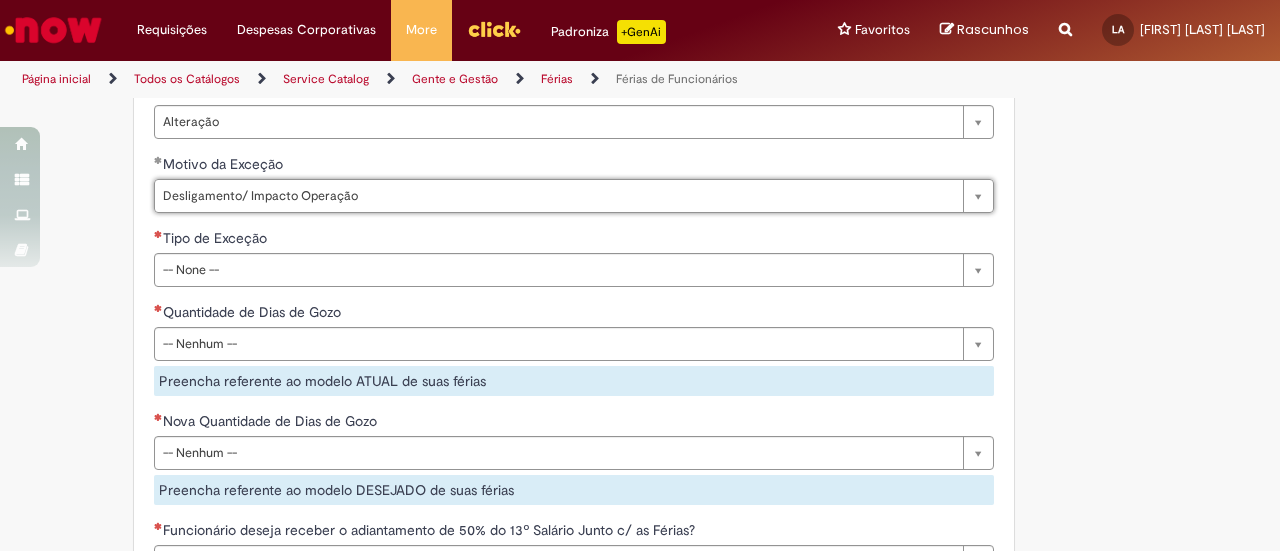 scroll, scrollTop: 1800, scrollLeft: 0, axis: vertical 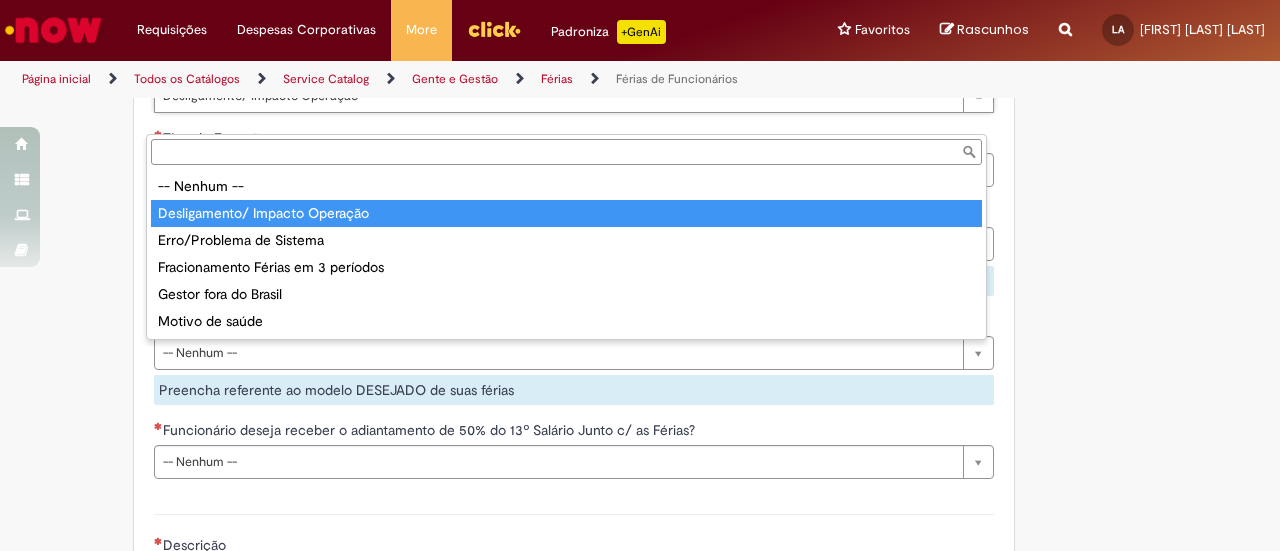 type on "**********" 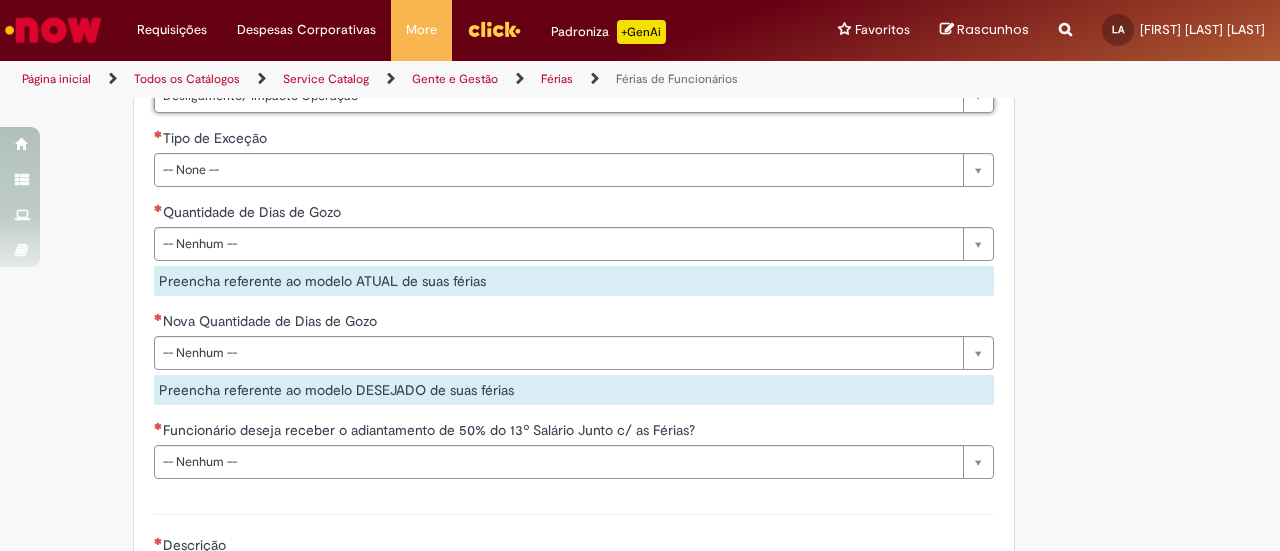 scroll, scrollTop: 0, scrollLeft: 210, axis: horizontal 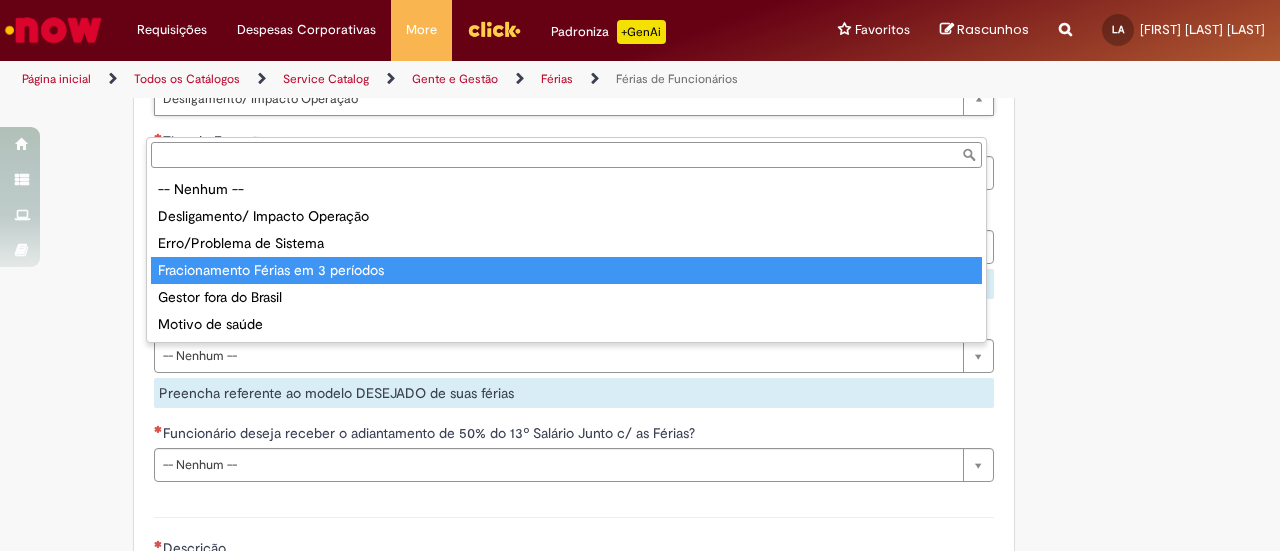 type on "**********" 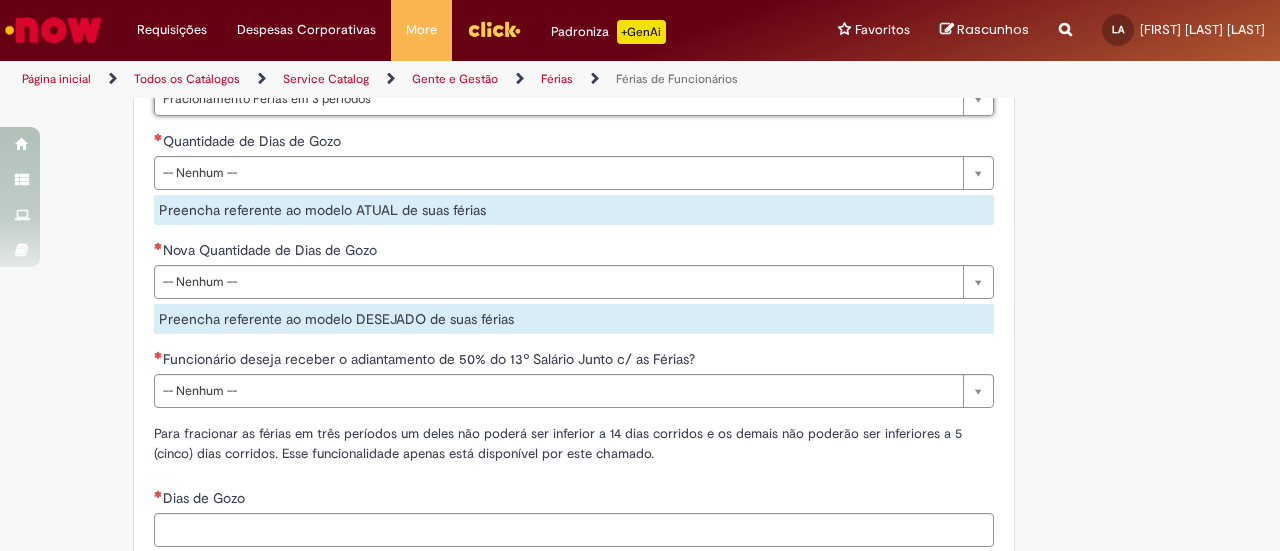 scroll, scrollTop: 0, scrollLeft: 210, axis: horizontal 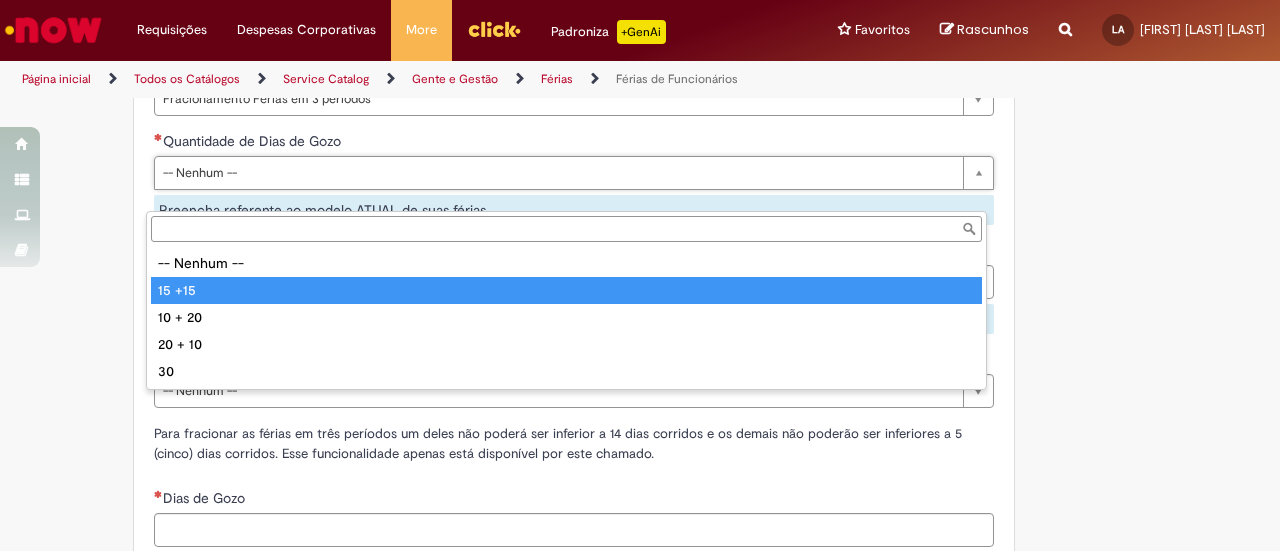 type on "******" 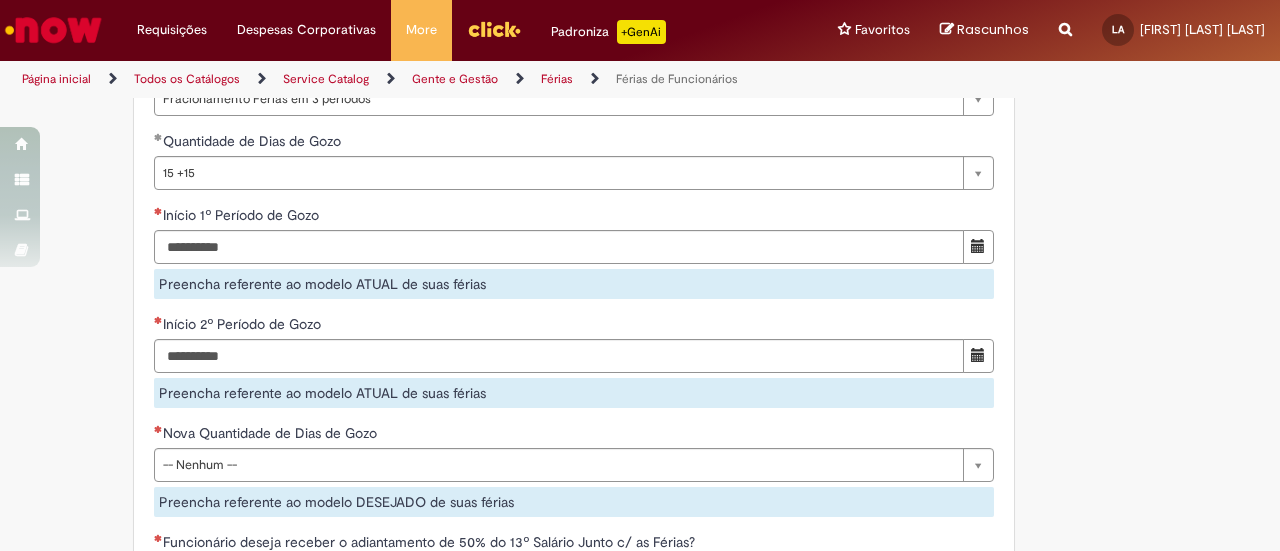 click on "Adicionar a Favoritos
Férias de Funcionários
Oferta destinada para esclarecimento de dúvidas e inclusões/exceções/cancelamentos de férias por exceções.
Utilize esta oferta:
Para ajustar, cancelar ou incluir férias com menos de 35 dias para o início;
Para fracionar suas férias em 03 períodos (se elegível);
Caso Click apresente alguma instabilidade no serviço de Férias que, mesmo após você abrir um  incidente  (e tiver evidência do número), não for corrigido por completo ou  em tempo de ajustar no próprio sistema;
> Para incluir, alterar ou cancelar Férias dentro do prazo de 35 dias de antecedência, é só acessar  Portal Click  > Você > Férias; > Para acessar a Diretriz de Férias, basta  clicar aqui
> Ficou com dúvidas sobre Férias via Termo? É só acessar a   FAQ – Fluxo de alteração de férias por exceção no Click  ou abrir chamado na oferta  ." at bounding box center [542, 51] 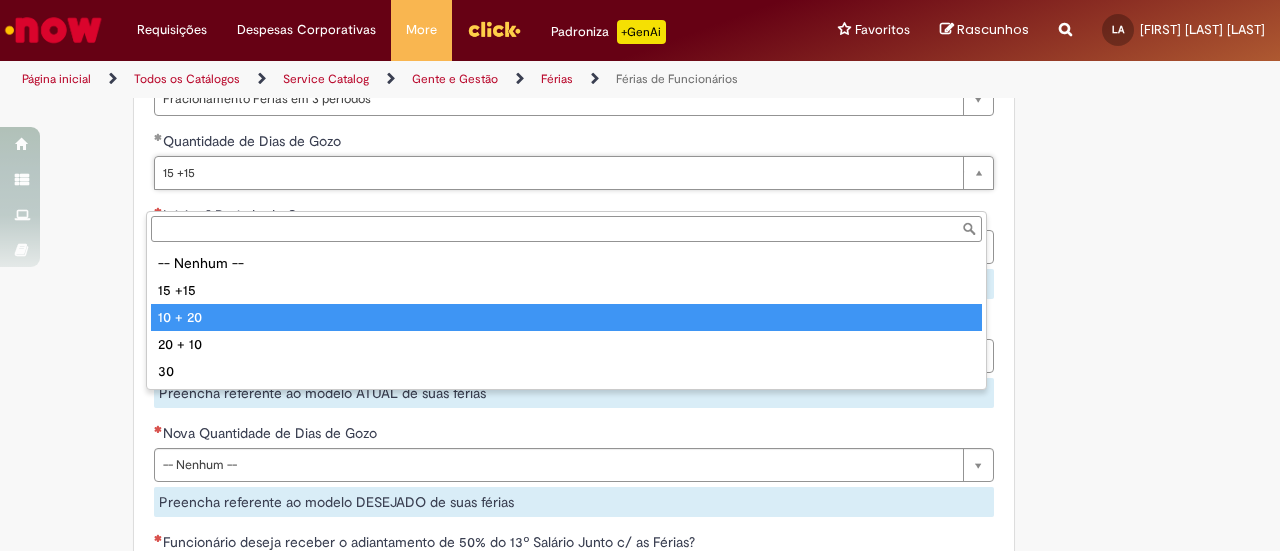 type on "******" 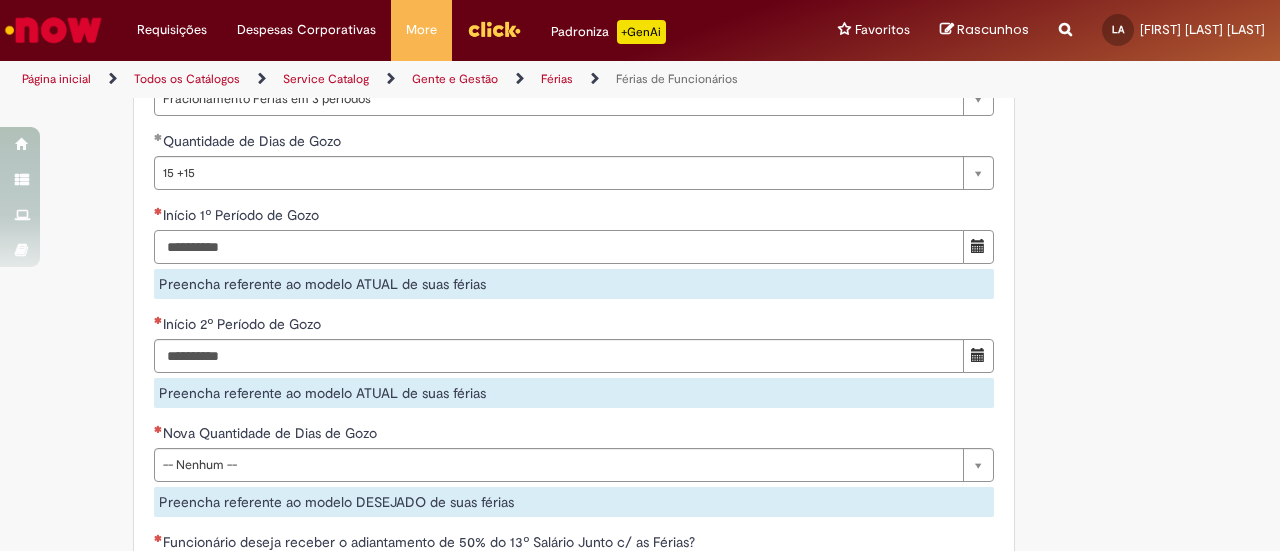 scroll, scrollTop: 0, scrollLeft: 0, axis: both 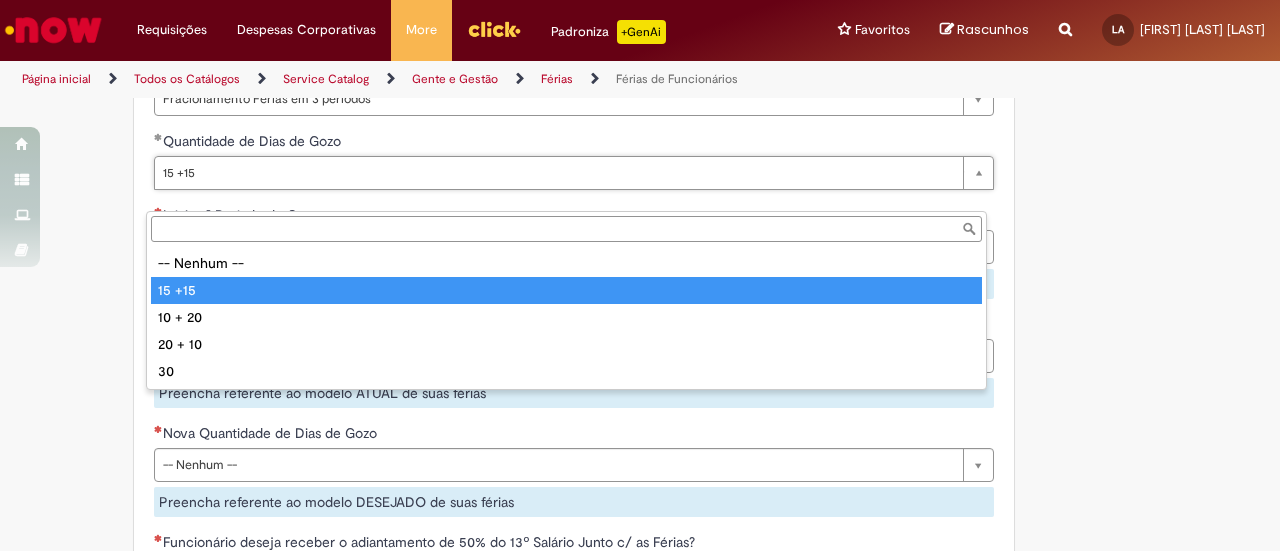 type on "******" 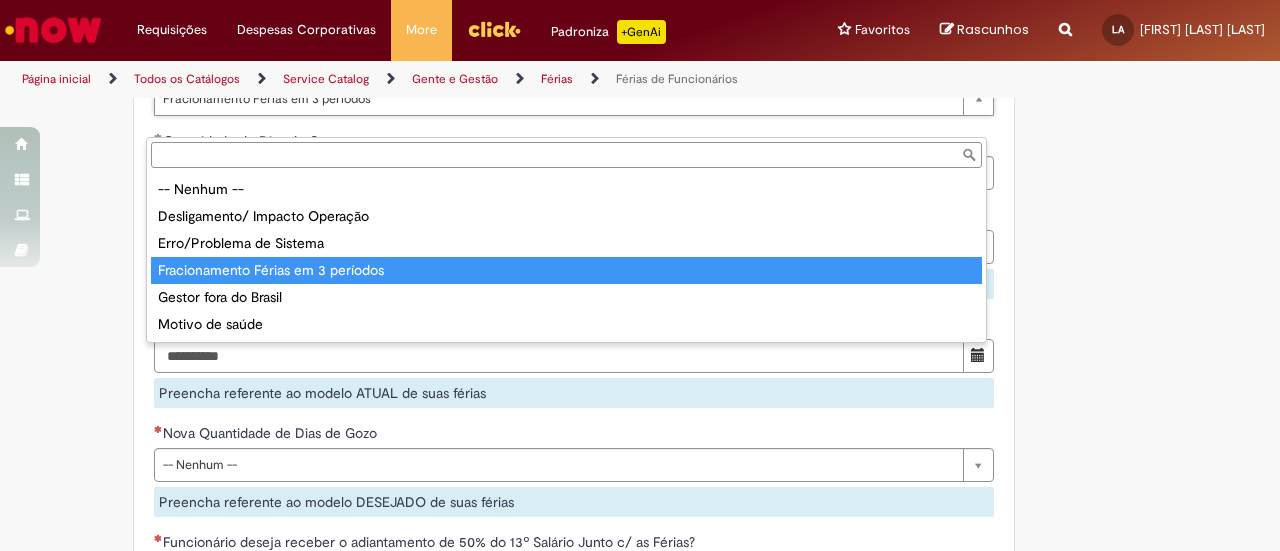 scroll, scrollTop: 0, scrollLeft: 0, axis: both 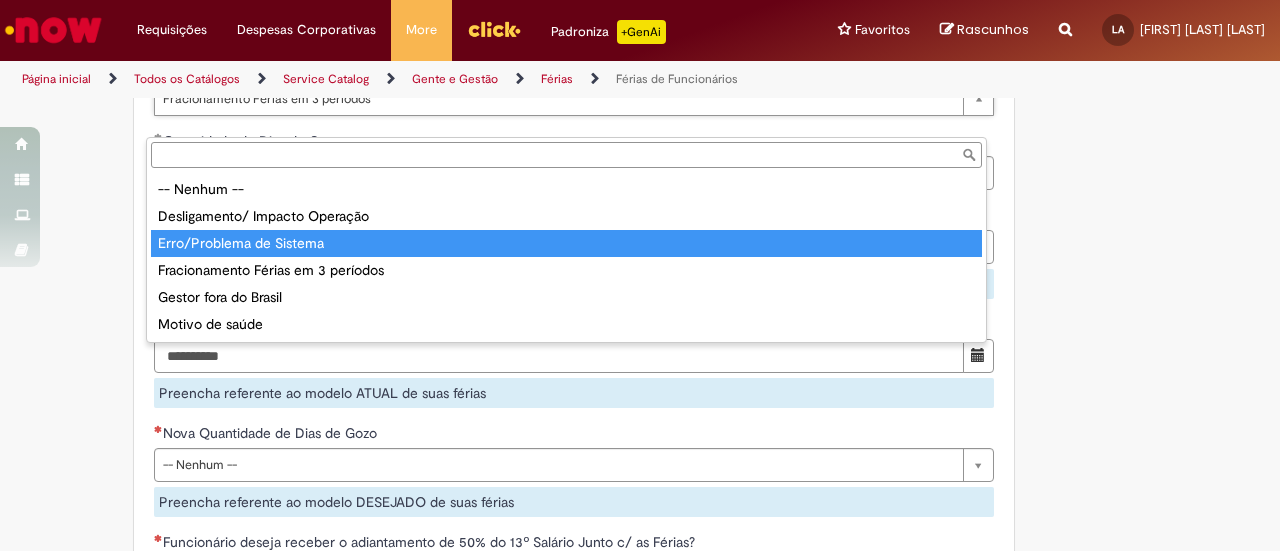type on "**********" 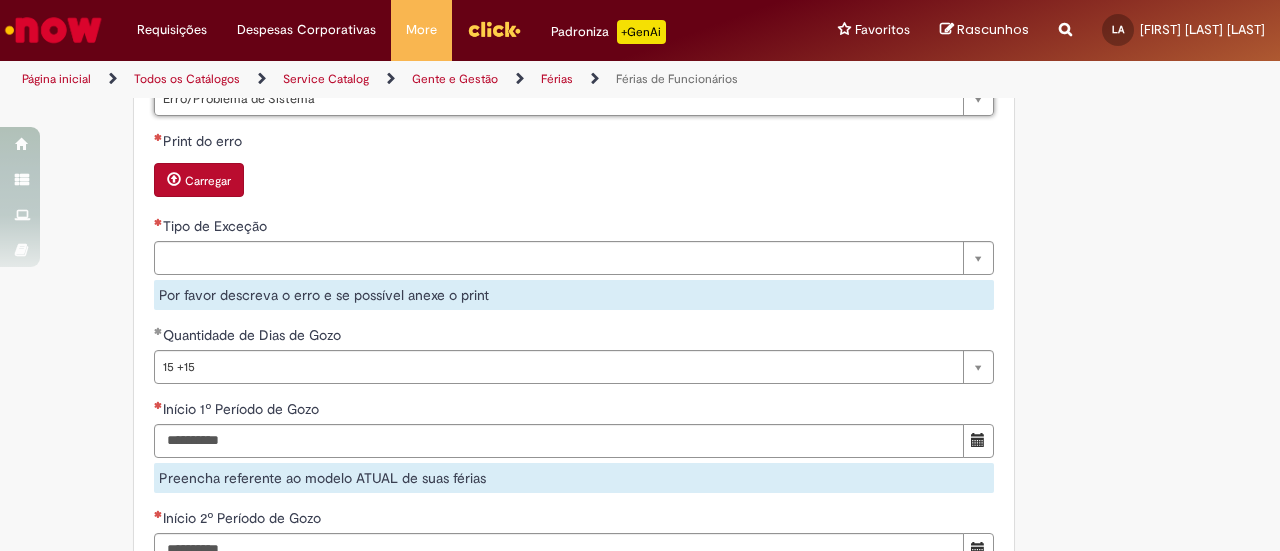 scroll, scrollTop: 0, scrollLeft: 162, axis: horizontal 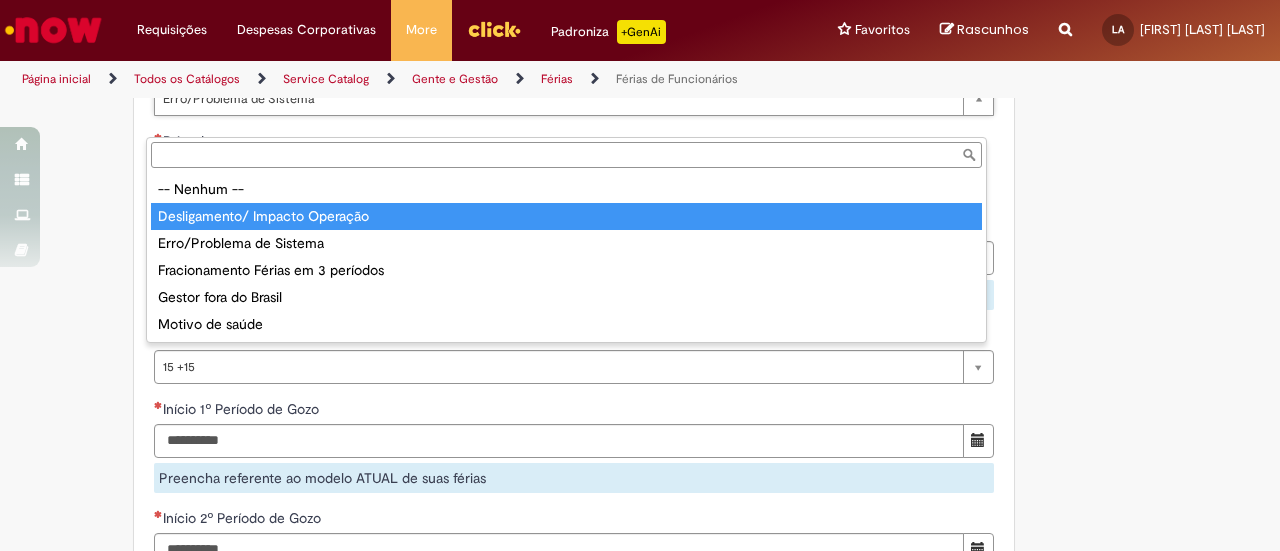 type on "**********" 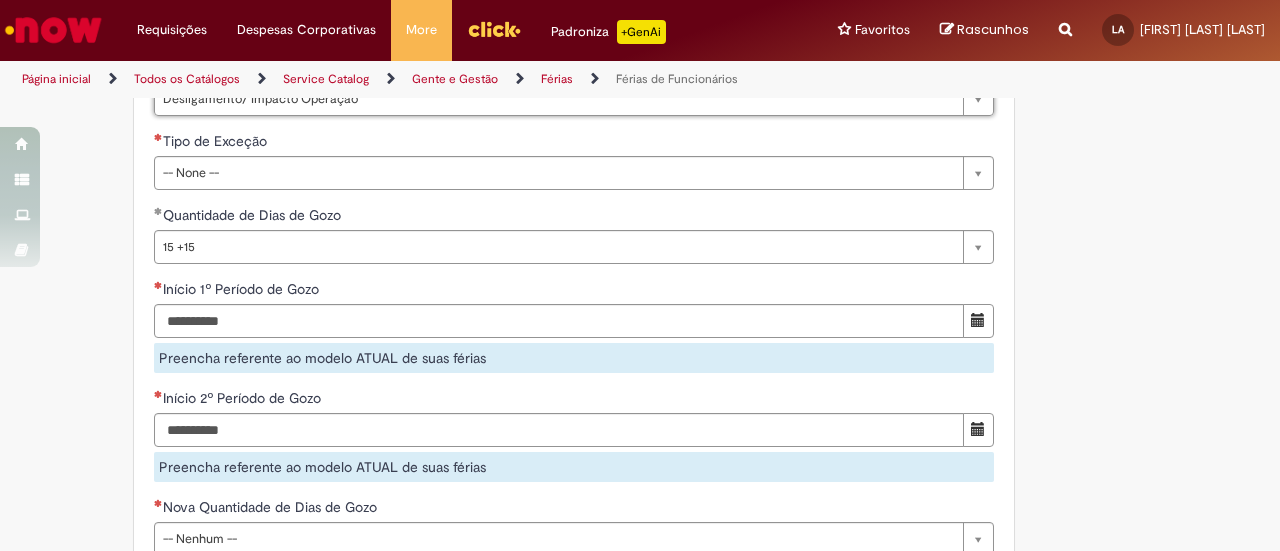 scroll, scrollTop: 0, scrollLeft: 0, axis: both 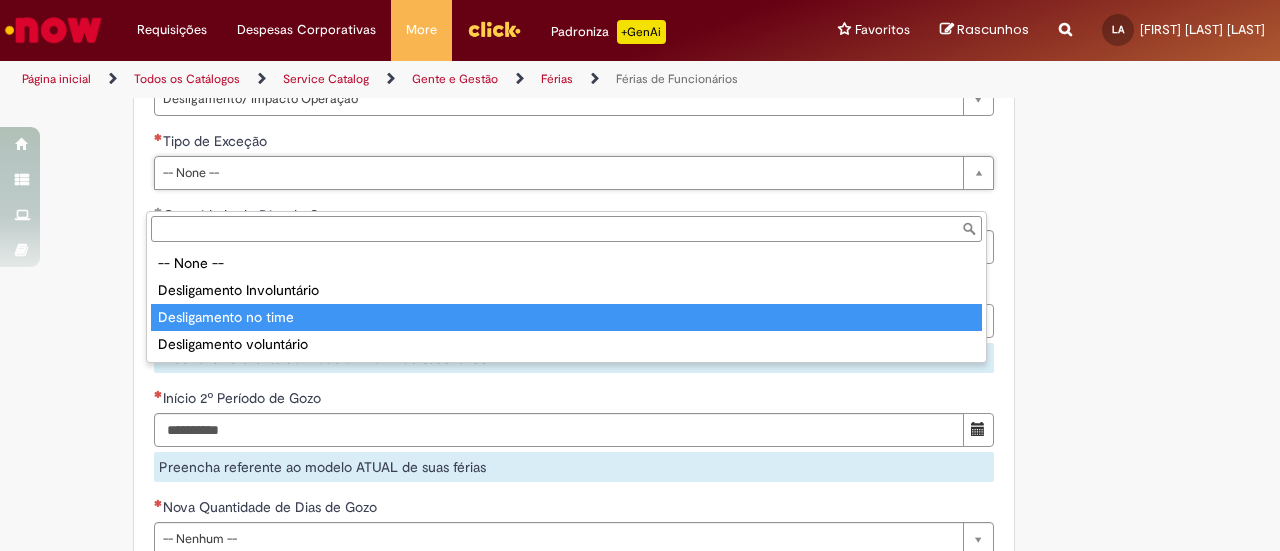 type on "**********" 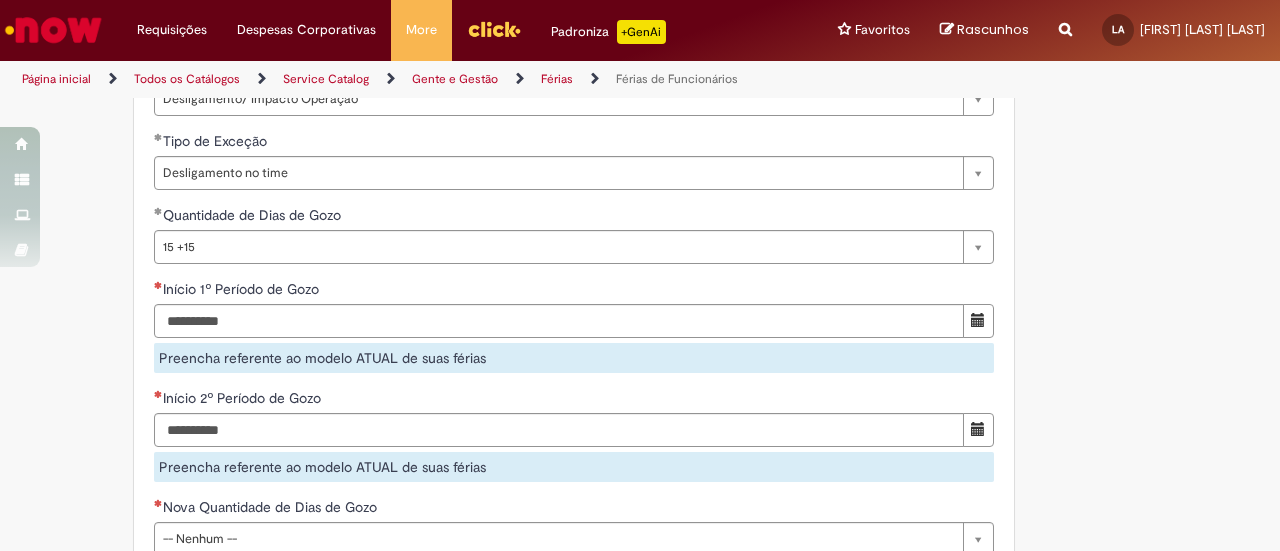 click on "Adicionar a Favoritos
Férias de Funcionários
Oferta destinada para esclarecimento de dúvidas e inclusões/exceções/cancelamentos de férias por exceções.
Utilize esta oferta:
Para ajustar, cancelar ou incluir férias com menos de 35 dias para o início;
Para fracionar suas férias em 03 períodos (se elegível);
Caso Click apresente alguma instabilidade no serviço de Férias que, mesmo após você abrir um  incidente  (e tiver evidência do número), não for corrigido por completo ou  em tempo de ajustar no próprio sistema;
> Para incluir, alterar ou cancelar Férias dentro do prazo de 35 dias de antecedência, é só acessar  Portal Click  > Você > Férias; > Para acessar a Diretriz de Férias, basta  clicar aqui
> Ficou com dúvidas sobre Férias via Termo? É só acessar a   FAQ – Fluxo de alteração de férias por exceção no Click  ou abrir chamado na oferta  ." at bounding box center [542, -249] 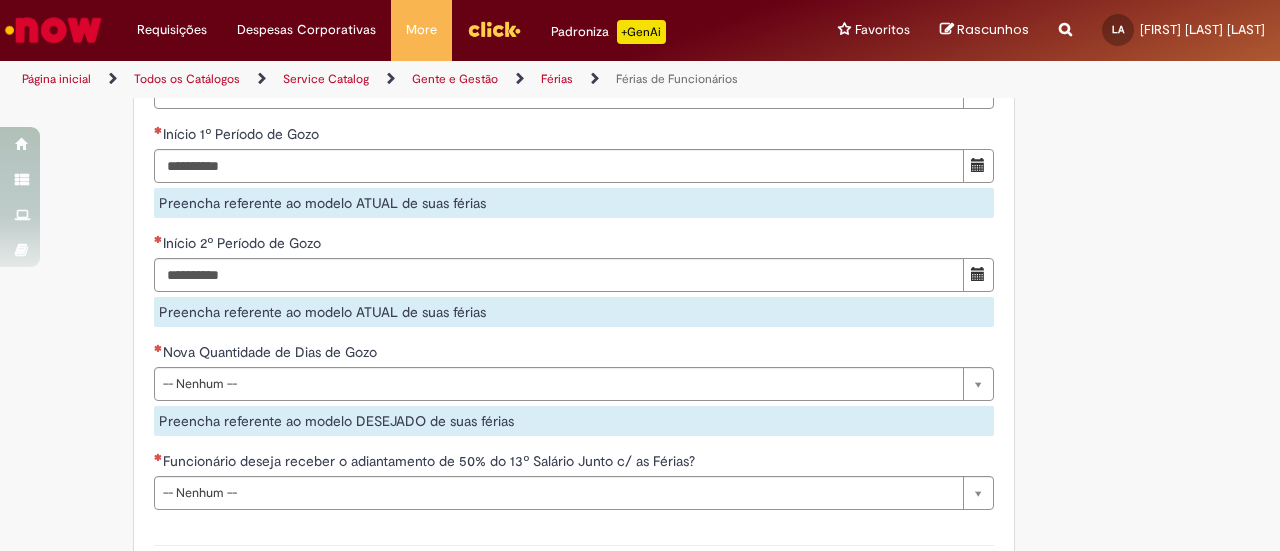 scroll, scrollTop: 1997, scrollLeft: 0, axis: vertical 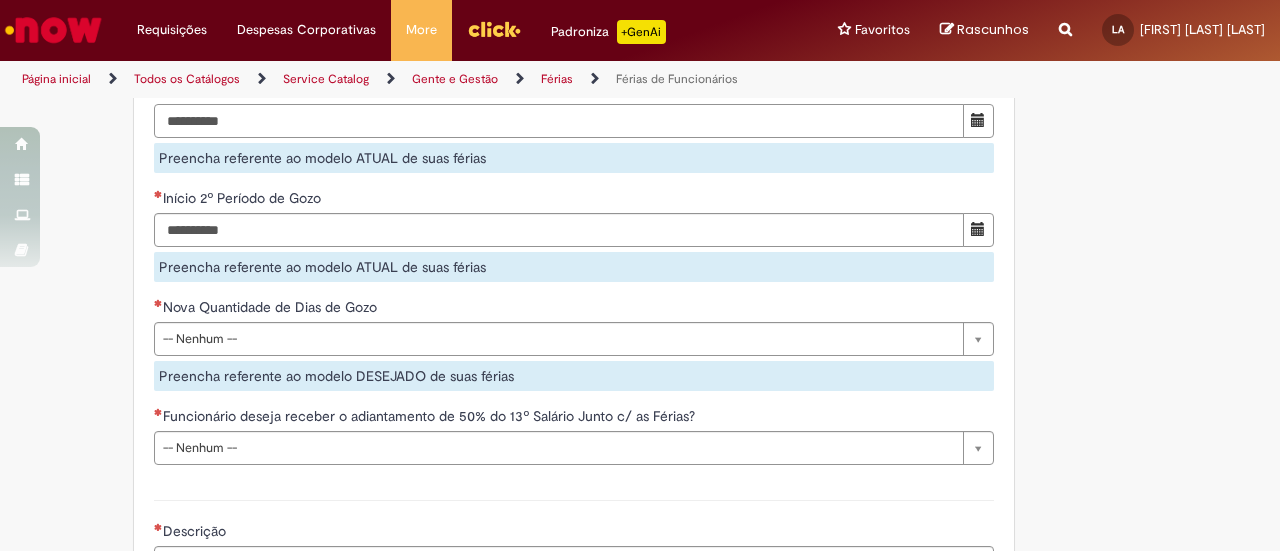 click on "Início 1º Período de Gozo" at bounding box center [559, 121] 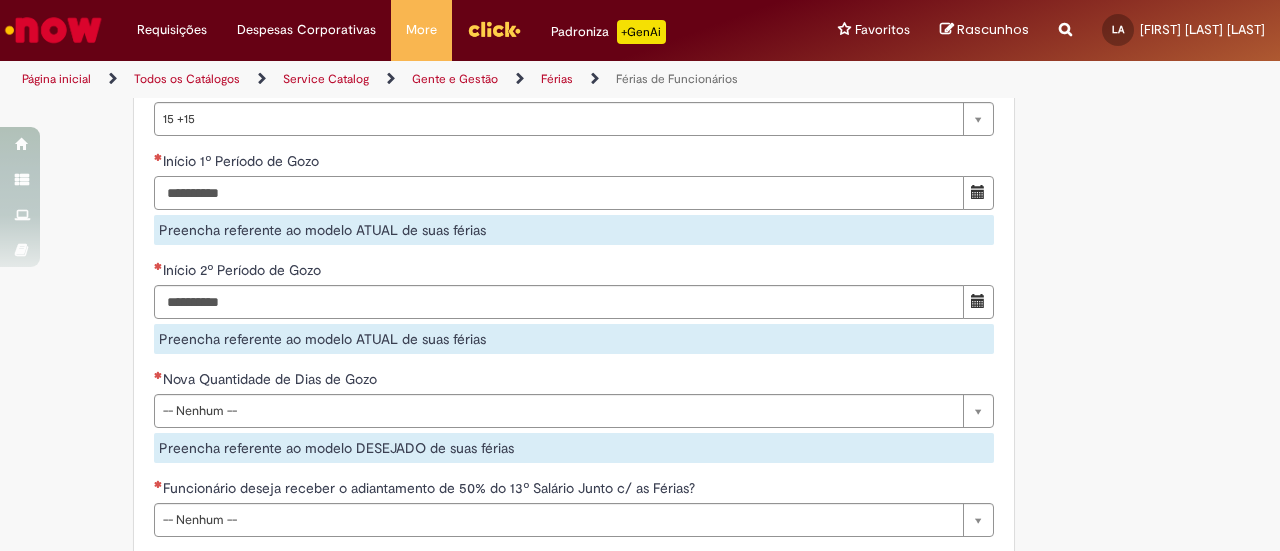 scroll, scrollTop: 1897, scrollLeft: 0, axis: vertical 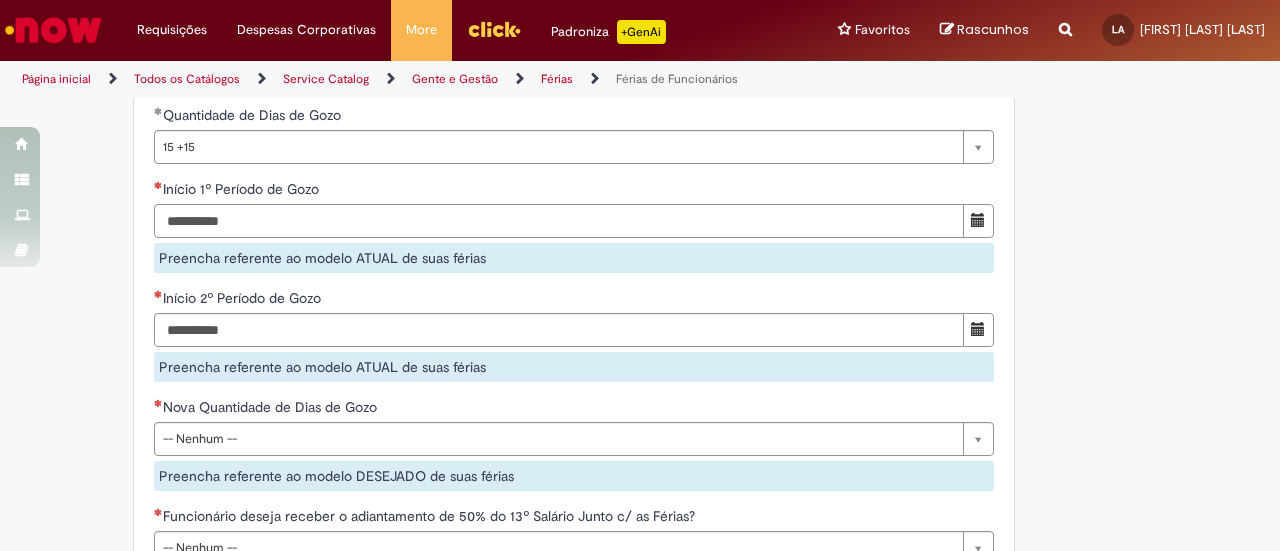 click on "Início 1º Período de Gozo" at bounding box center [559, 221] 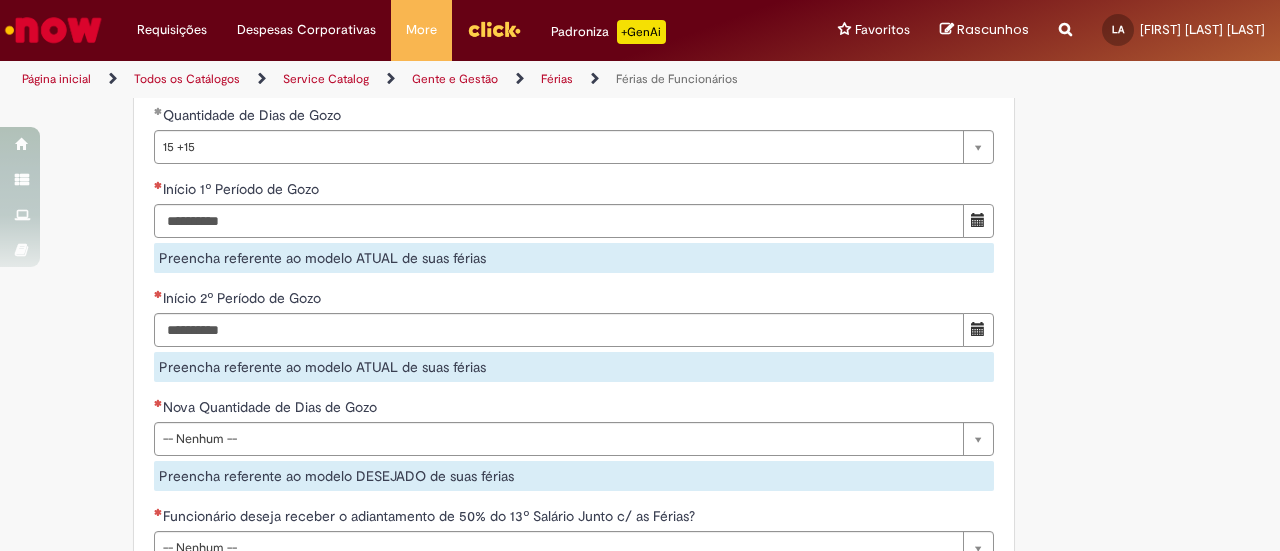 click on "Adicionar a Favoritos
Férias de Funcionários
Oferta destinada para esclarecimento de dúvidas e inclusões/exceções/cancelamentos de férias por exceções.
Utilize esta oferta:
Para ajustar, cancelar ou incluir férias com menos de 35 dias para o início;
Para fracionar suas férias em 03 períodos (se elegível);
Caso Click apresente alguma instabilidade no serviço de Férias que, mesmo após você abrir um  incidente  (e tiver evidência do número), não for corrigido por completo ou  em tempo de ajustar no próprio sistema;
> Para incluir, alterar ou cancelar Férias dentro do prazo de 35 dias de antecedência, é só acessar  Portal Click  > Você > Férias; > Para acessar a Diretriz de Férias, basta  clicar aqui
> Ficou com dúvidas sobre Férias via Termo? É só acessar a   FAQ – Fluxo de alteração de férias por exceção no Click  ou abrir chamado na oferta  ." at bounding box center [542, -349] 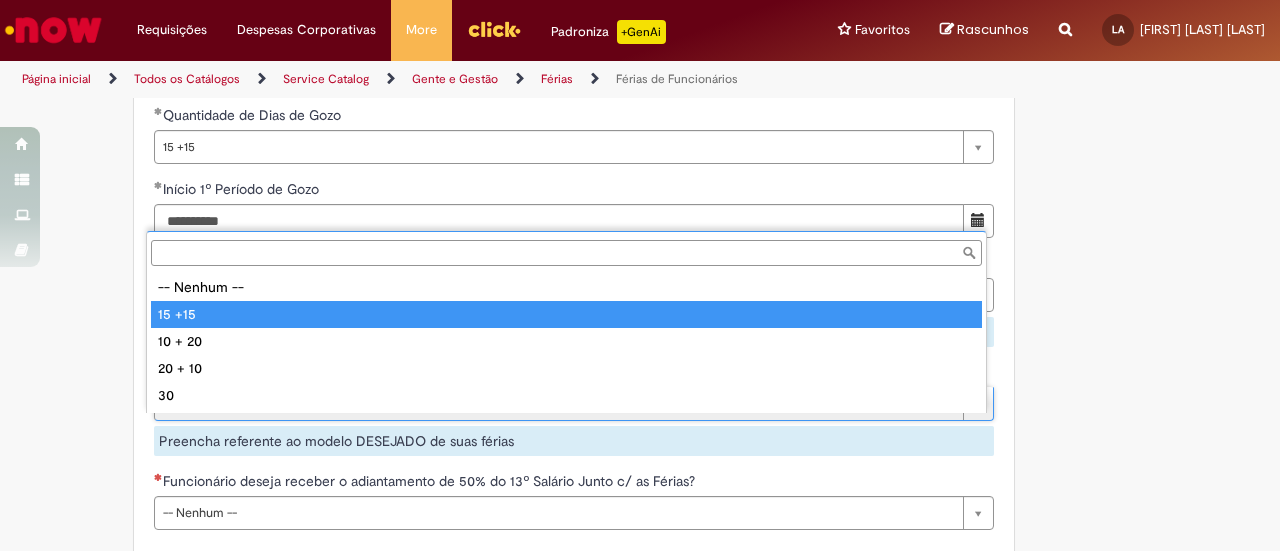 type on "******" 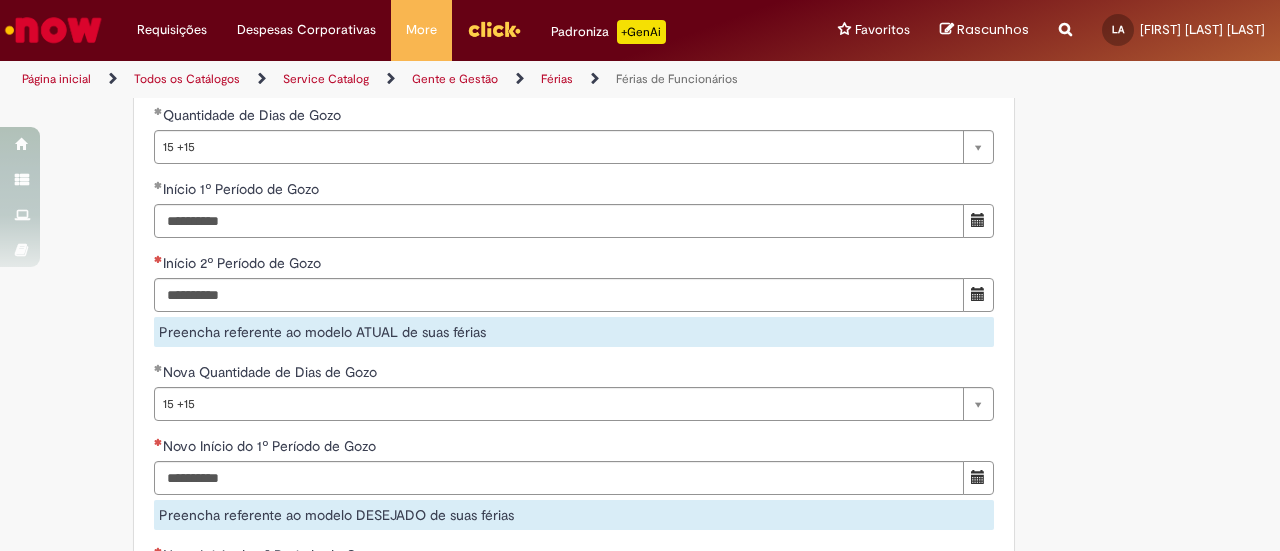 click on "Tire dúvidas com LupiAssist    +GenAI
Oi! Eu sou LupiAssist, uma Inteligência Artificial Generativa em constante aprendizado   Meu conteúdo é monitorado para trazer uma melhor experiência
Dúvidas comuns:
Só mais um instante, estou consultando nossas bases de conhecimento  e escrevendo a melhor resposta pra você!
Title
Lorem ipsum dolor sit amet    Fazer uma nova pergunta
Gerei esta resposta utilizando IA Generativa em conjunto com os nossos padrões. Em caso de divergência, os documentos oficiais prevalecerão.
Saiba mais em:
Ou ligue para:
E aí, te ajudei?
Sim, obrigado!" at bounding box center (640, -275) 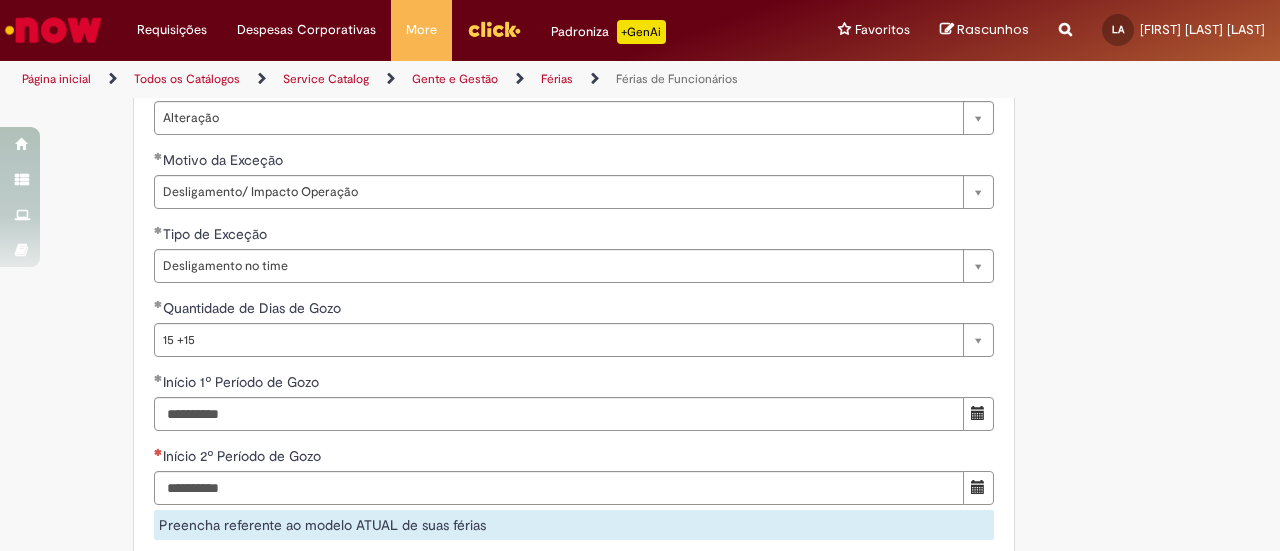 scroll, scrollTop: 1597, scrollLeft: 0, axis: vertical 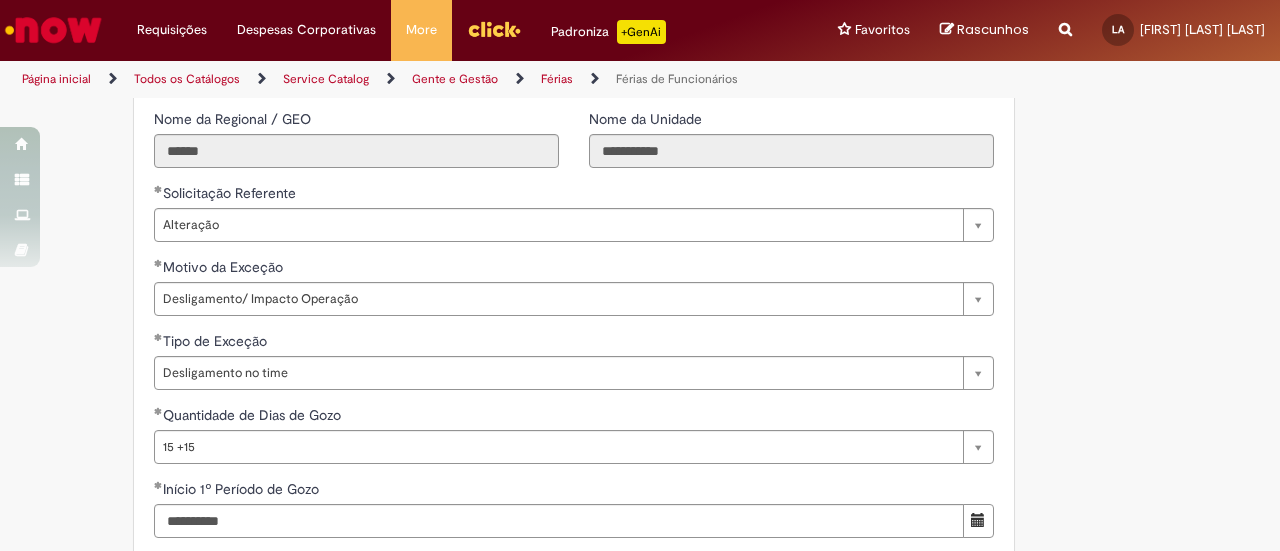 click on "Adicionar a Favoritos
Férias de Funcionários
Oferta destinada para esclarecimento de dúvidas e inclusões/exceções/cancelamentos de férias por exceções.
Utilize esta oferta:
Para ajustar, cancelar ou incluir férias com menos de 35 dias para o início;
Para fracionar suas férias em 03 períodos (se elegível);
Caso Click apresente alguma instabilidade no serviço de Férias que, mesmo após você abrir um  incidente  (e tiver evidência do número), não for corrigido por completo ou  em tempo de ajustar no próprio sistema;
> Para incluir, alterar ou cancelar Férias dentro do prazo de 35 dias de antecedência, é só acessar  Portal Click  > Você > Férias; > Para acessar a Diretriz de Férias, basta  clicar aqui
> Ficou com dúvidas sobre Férias via Termo? É só acessar a   FAQ – Fluxo de alteração de férias por exceção no Click  ou abrir chamado na oferta  ." at bounding box center [542, 25] 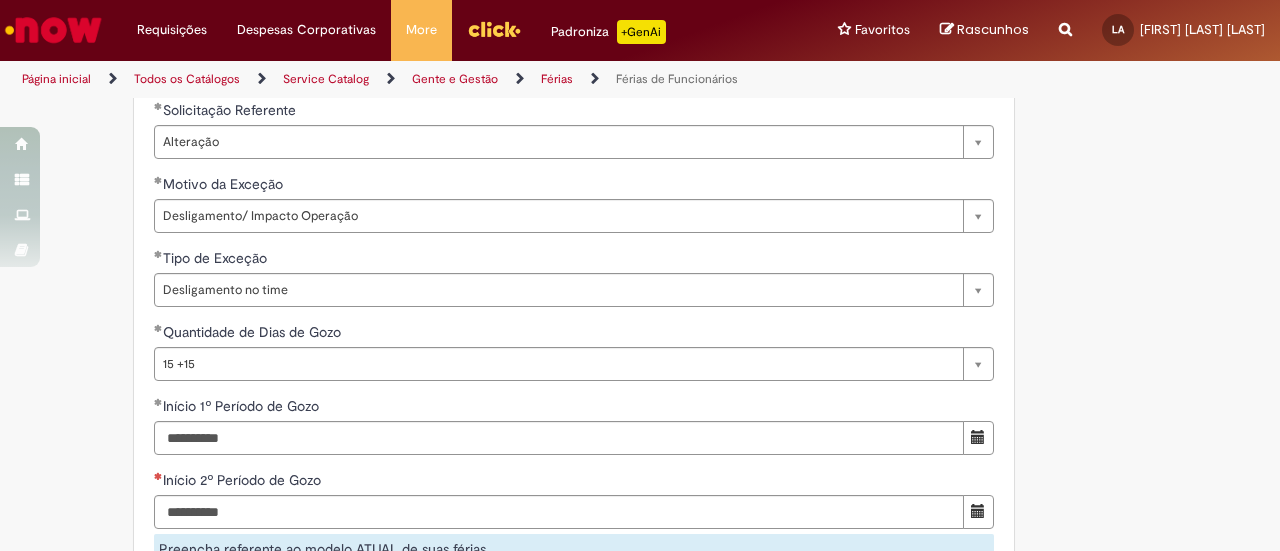 scroll, scrollTop: 1697, scrollLeft: 0, axis: vertical 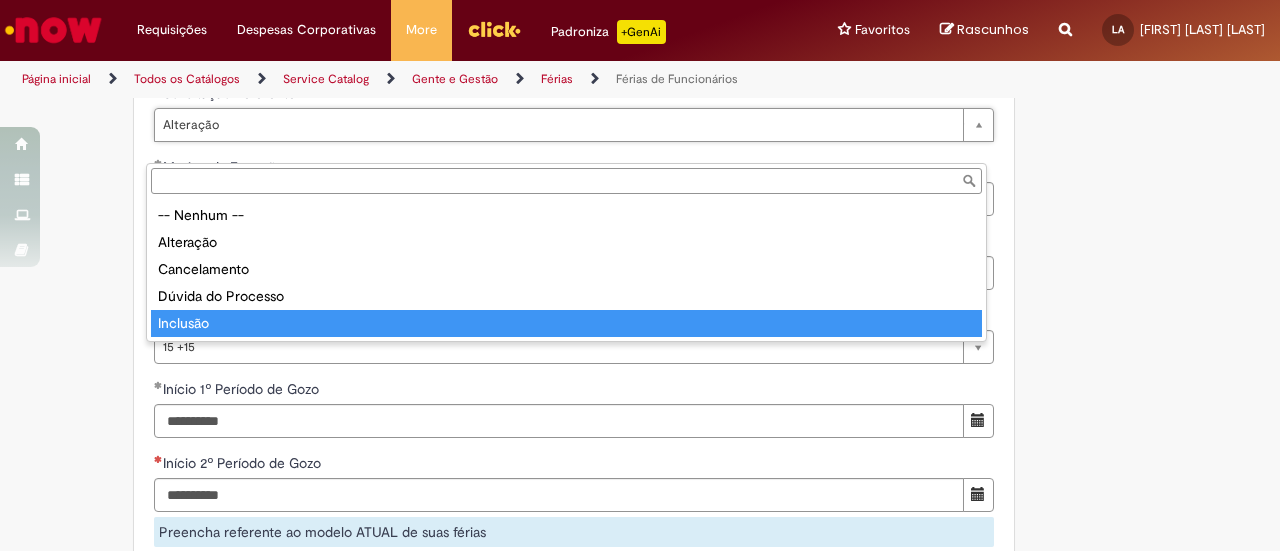 type on "*********" 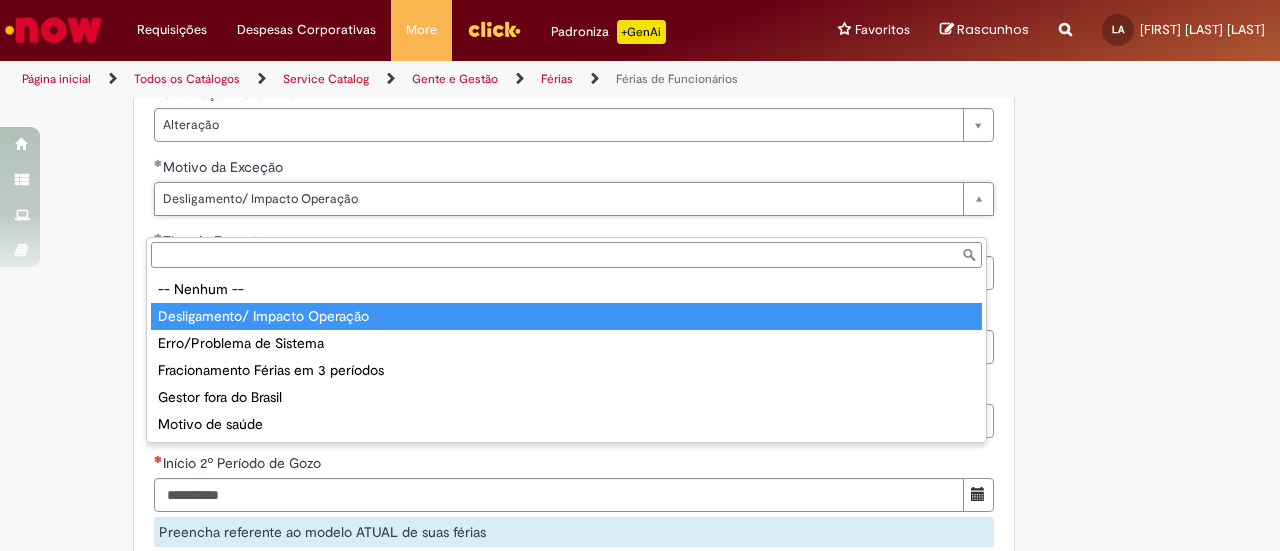 scroll, scrollTop: 0, scrollLeft: 0, axis: both 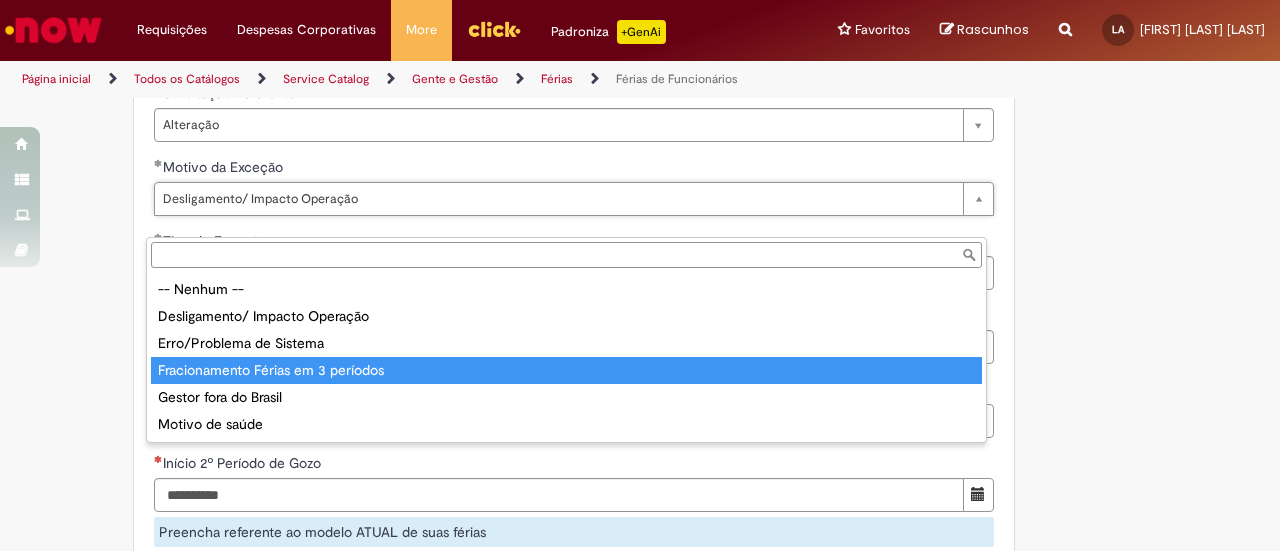 type on "**********" 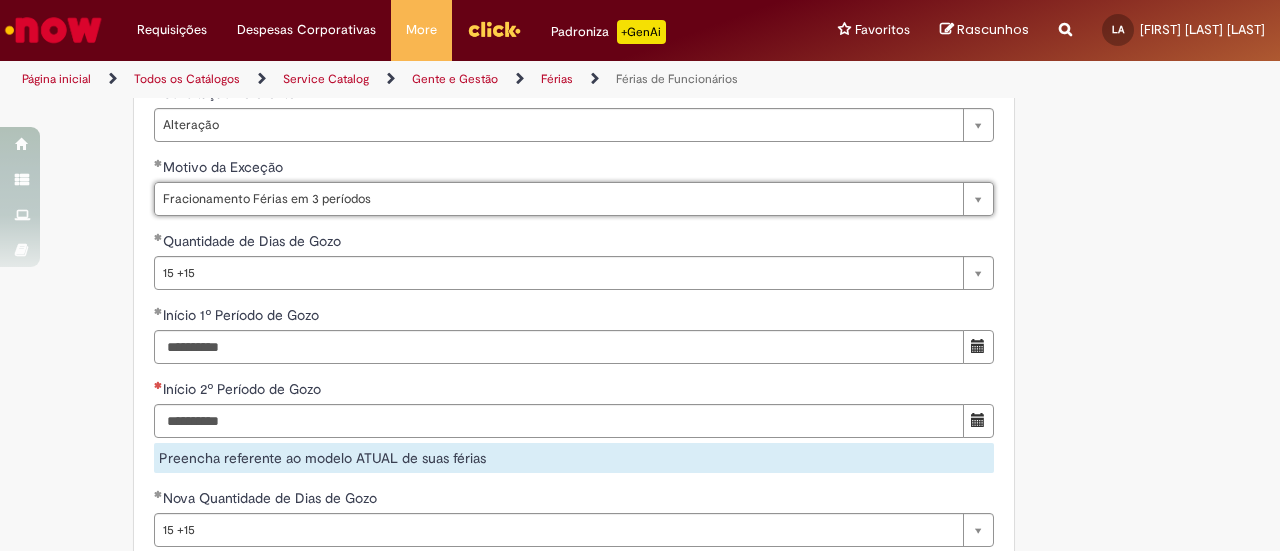 scroll, scrollTop: 0, scrollLeft: 210, axis: horizontal 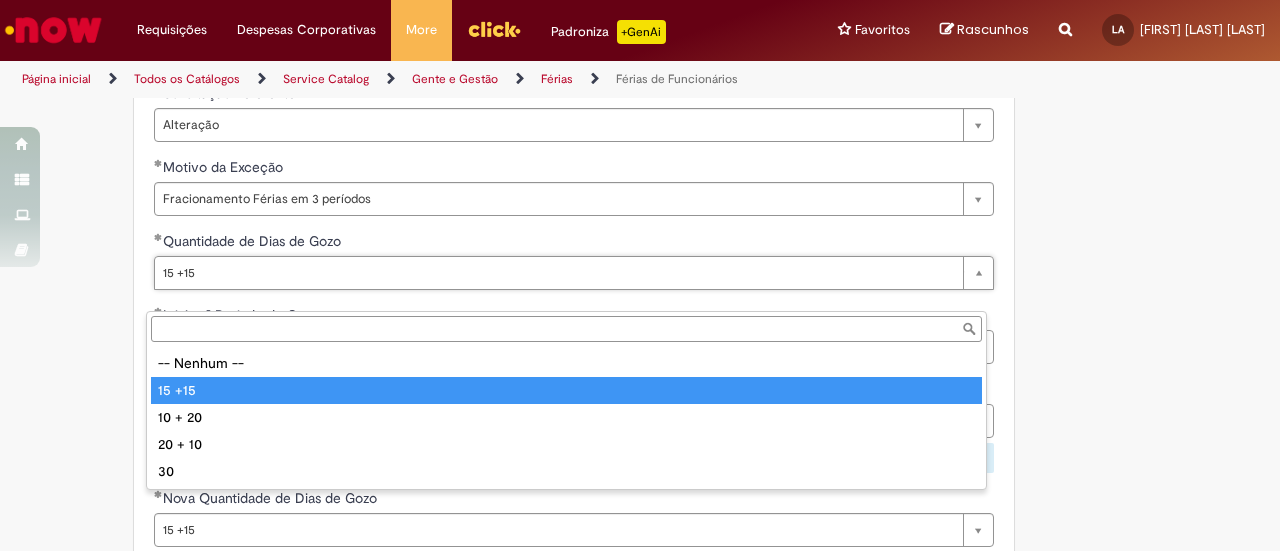 type on "******" 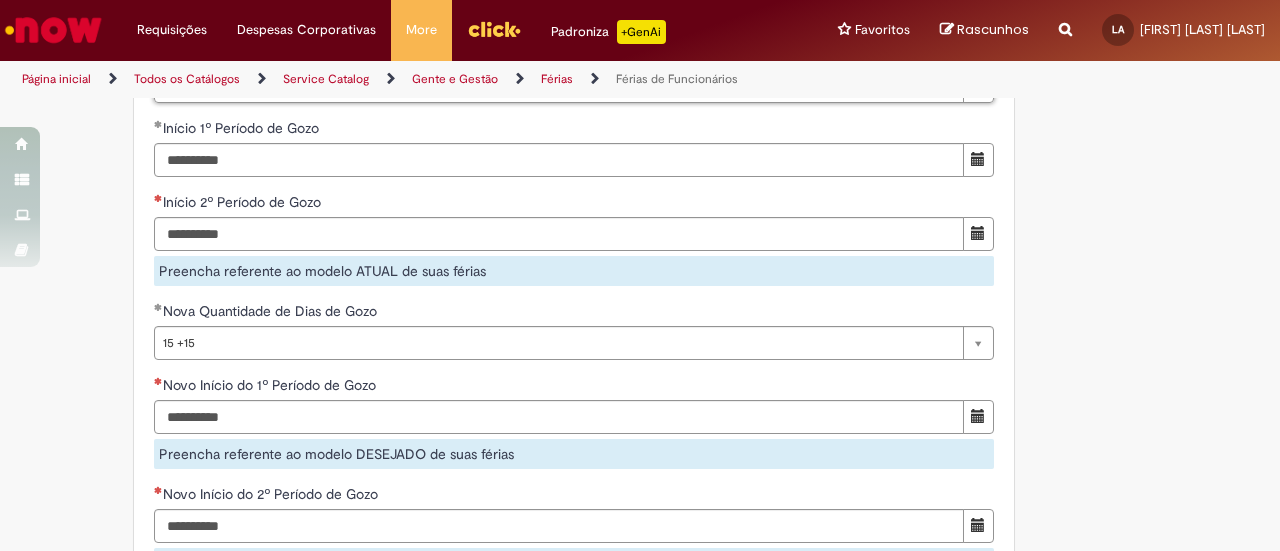 scroll, scrollTop: 1897, scrollLeft: 0, axis: vertical 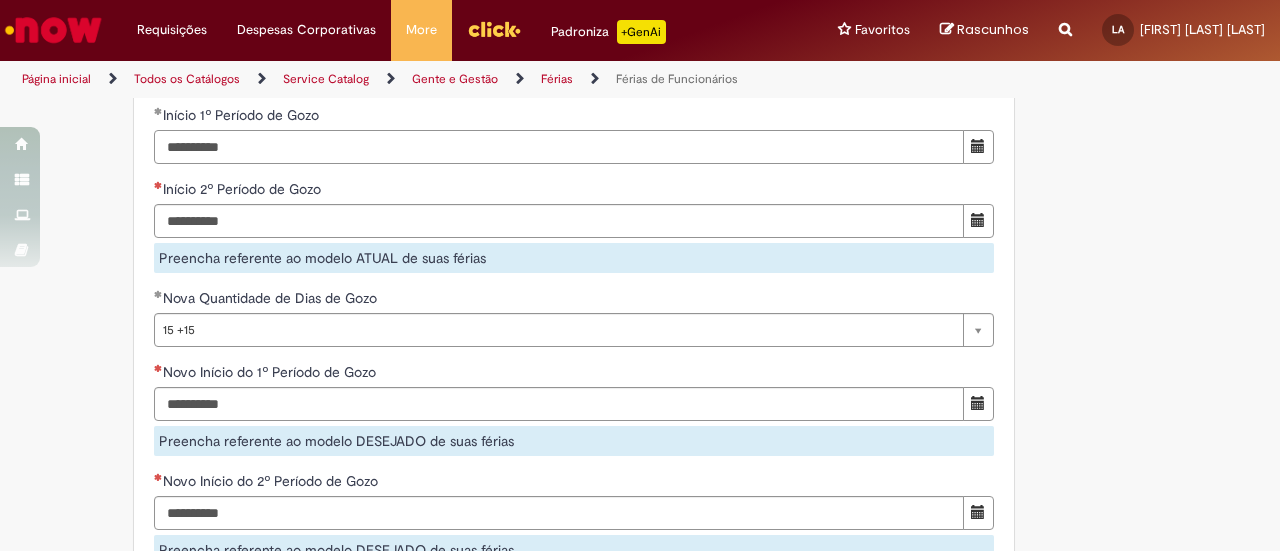 click on "**********" at bounding box center [559, 147] 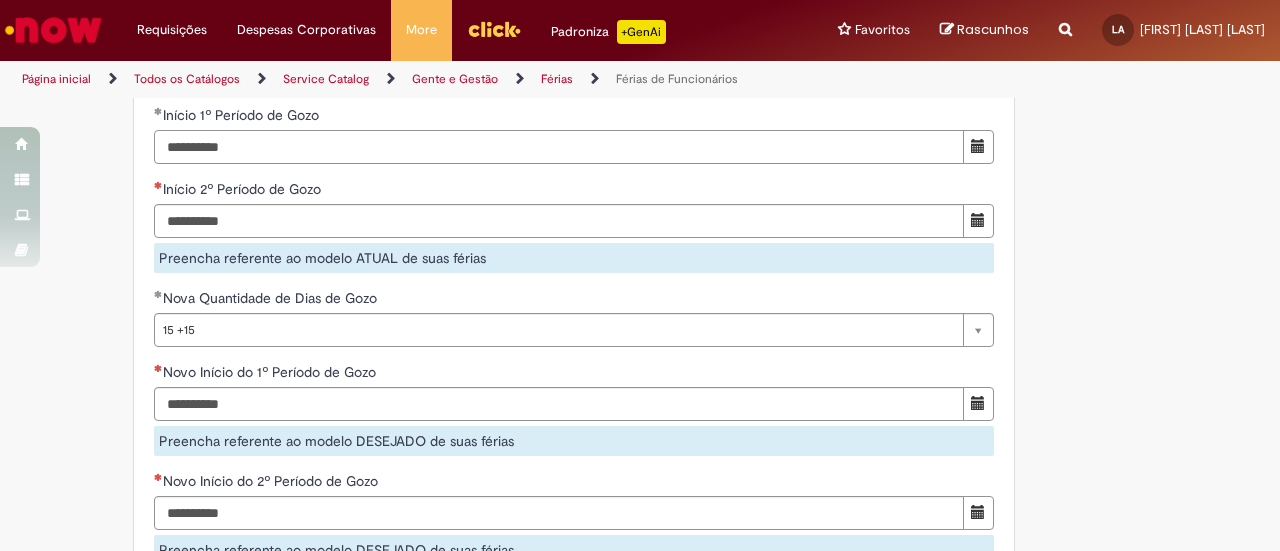 drag, startPoint x: 276, startPoint y: 179, endPoint x: 134, endPoint y: 167, distance: 142.50613 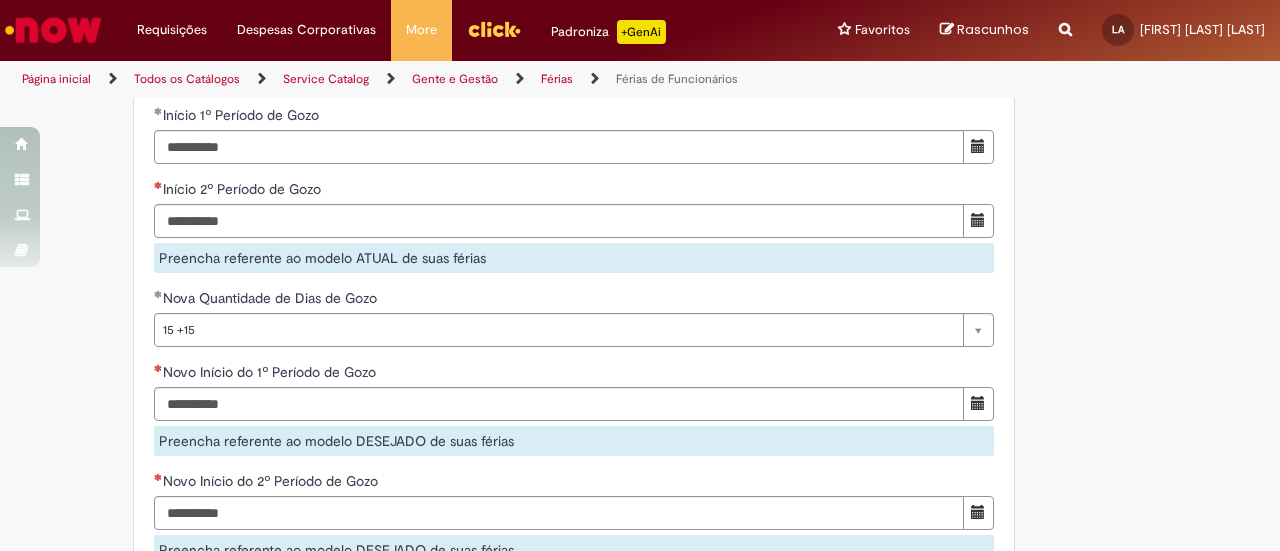click on "Adicionar a Favoritos
Férias de Funcionários
Oferta destinada para esclarecimento de dúvidas e inclusões/exceções/cancelamentos de férias por exceções.
Utilize esta oferta:
Para ajustar, cancelar ou incluir férias com menos de 35 dias para o início;
Para fracionar suas férias em 03 períodos (se elegível);
Caso Click apresente alguma instabilidade no serviço de Férias que, mesmo após você abrir um  incidente  (e tiver evidência do número), não for corrigido por completo ou  em tempo de ajustar no próprio sistema;
> Para incluir, alterar ou cancelar Férias dentro do prazo de 35 dias de antecedência, é só acessar  Portal Click  > Você > Férias; > Para acessar a Diretriz de Férias, basta  clicar aqui
> Ficou com dúvidas sobre Férias via Termo? É só acessar a   FAQ – Fluxo de alteração de férias por exceção no Click  ou abrir chamado na oferta  ." at bounding box center [542, 25] 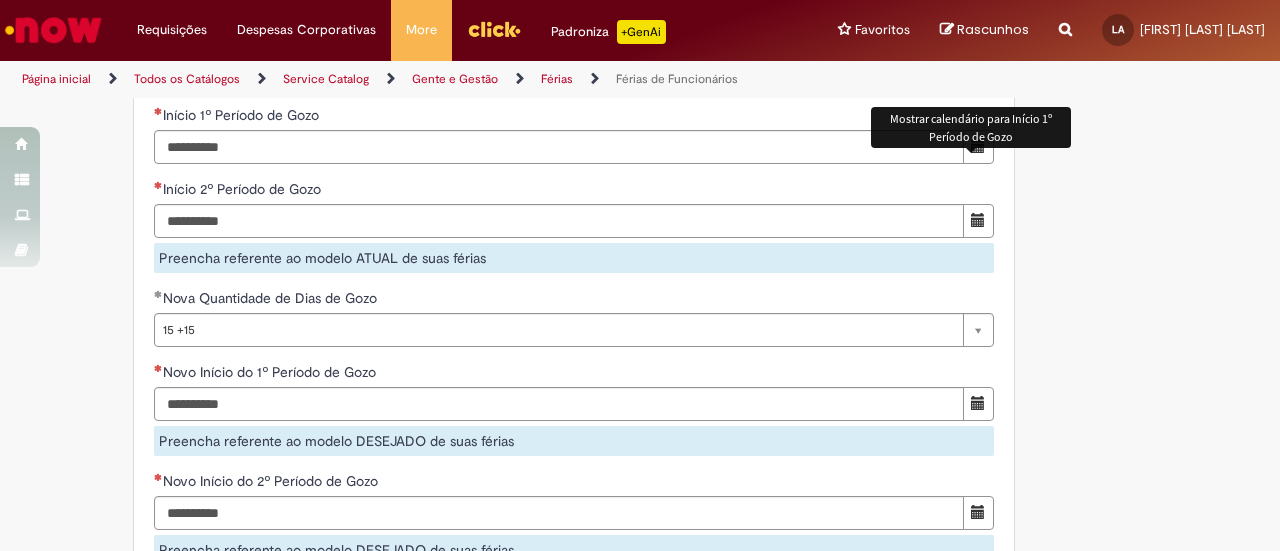 click at bounding box center (978, 146) 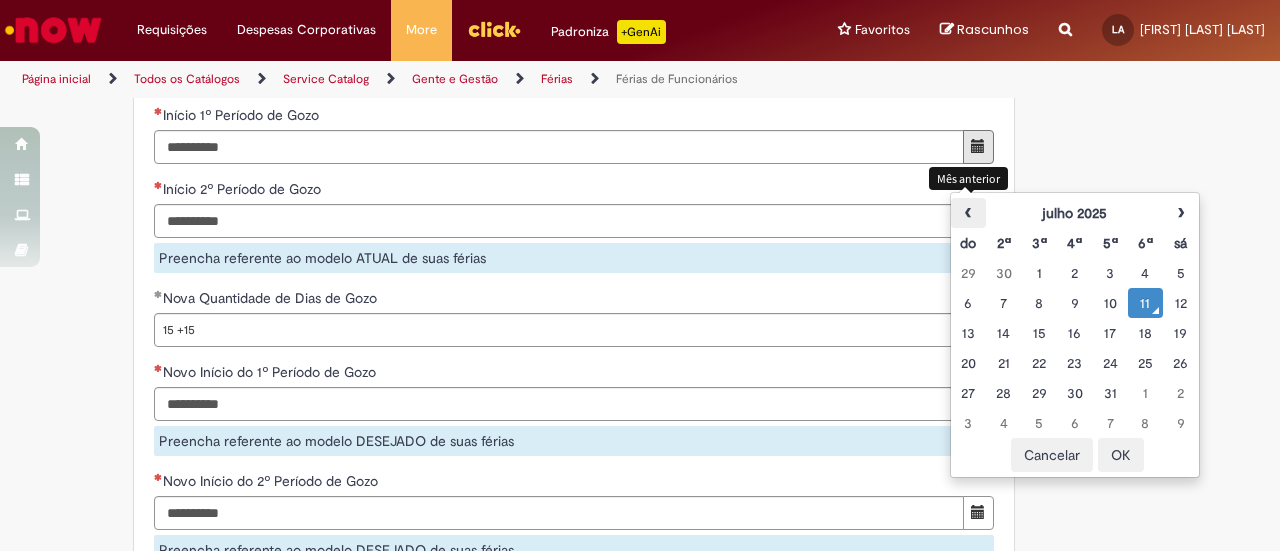 click on "‹" at bounding box center (968, 213) 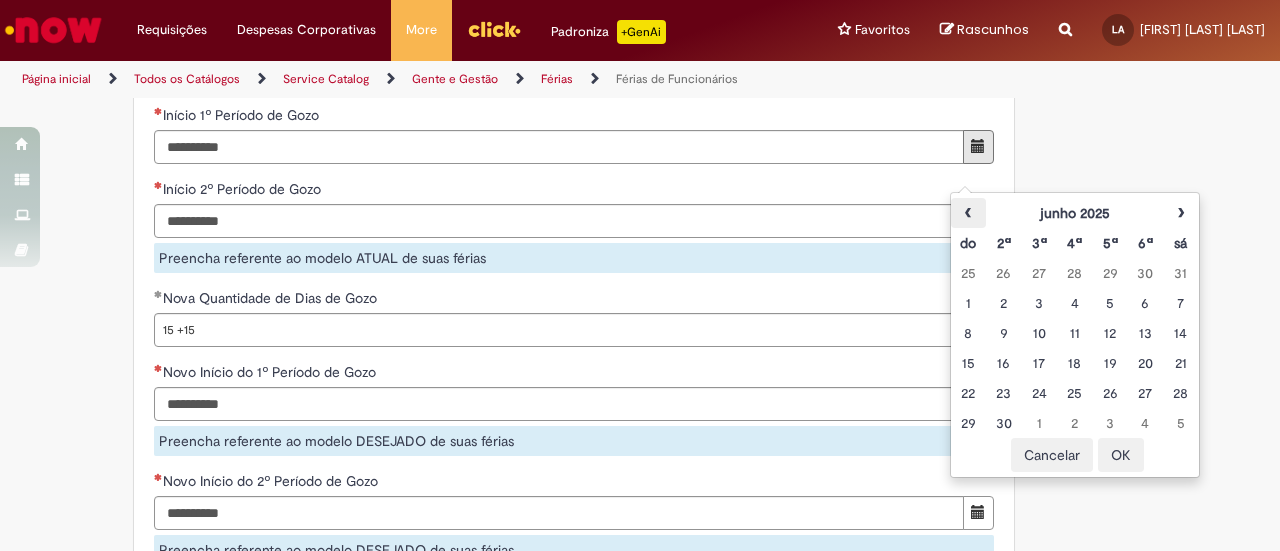 click on "‹" at bounding box center (968, 213) 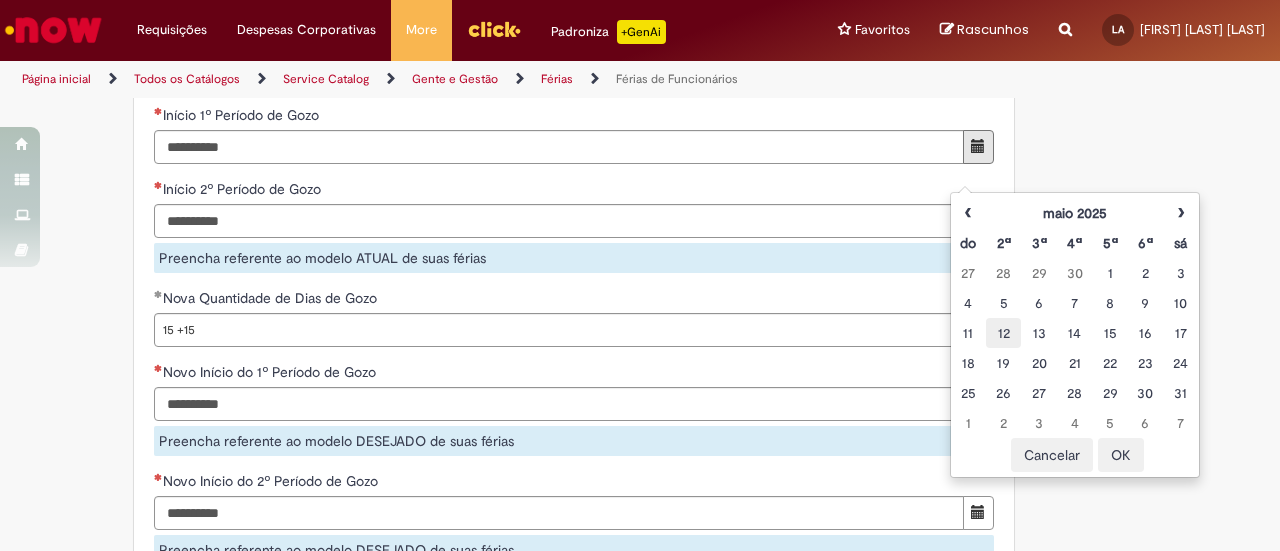 click on "12" at bounding box center (1003, 333) 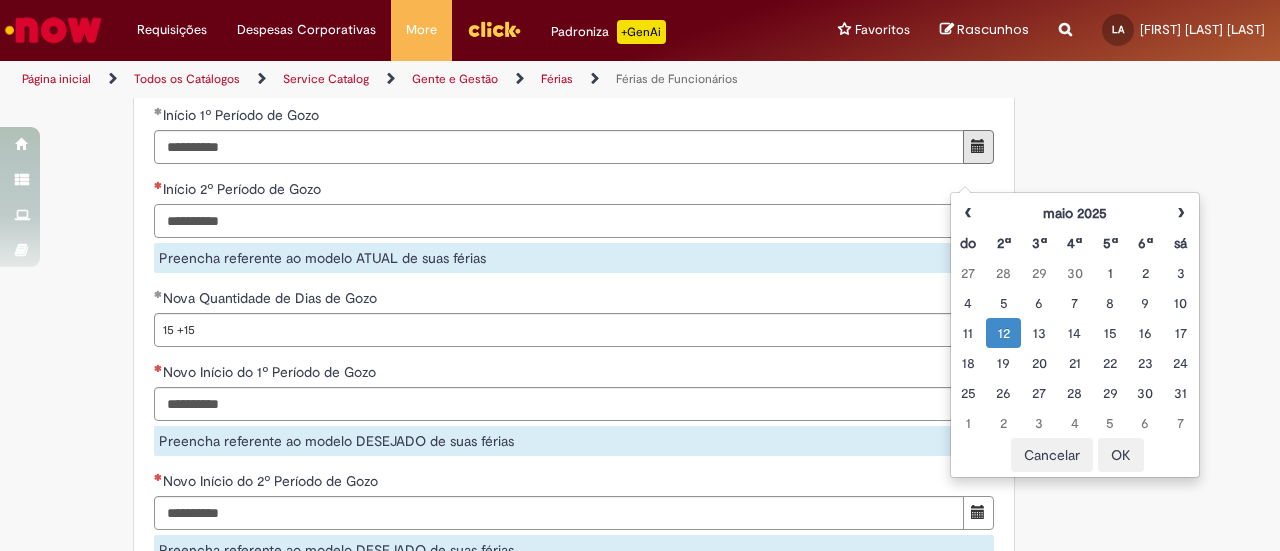 click on "Início 2º Período de Gozo" at bounding box center (559, 221) 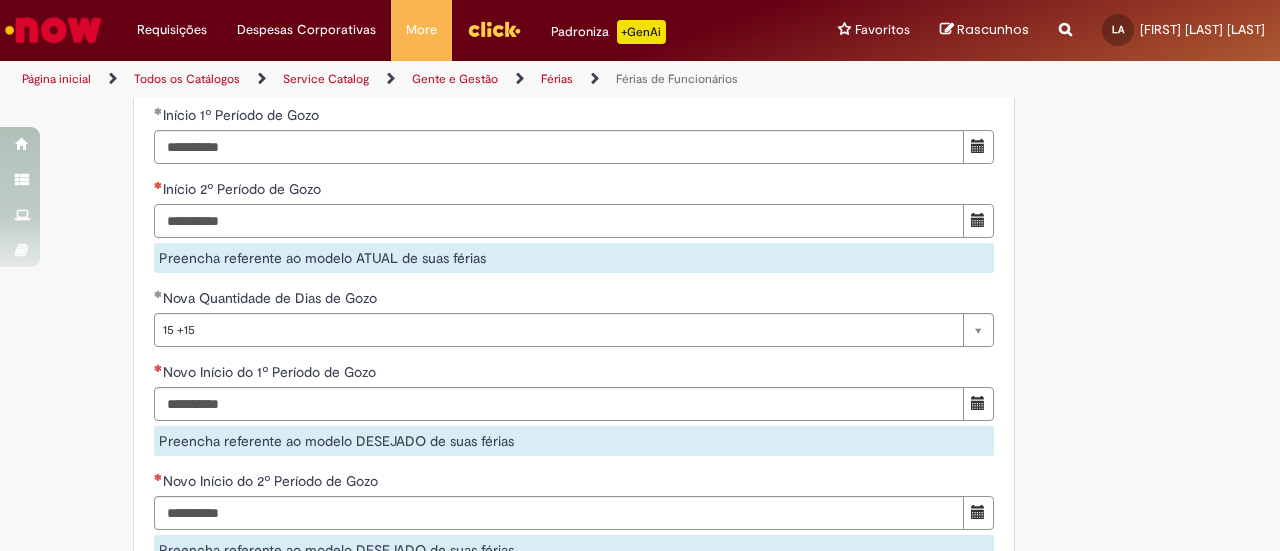 type on "**********" 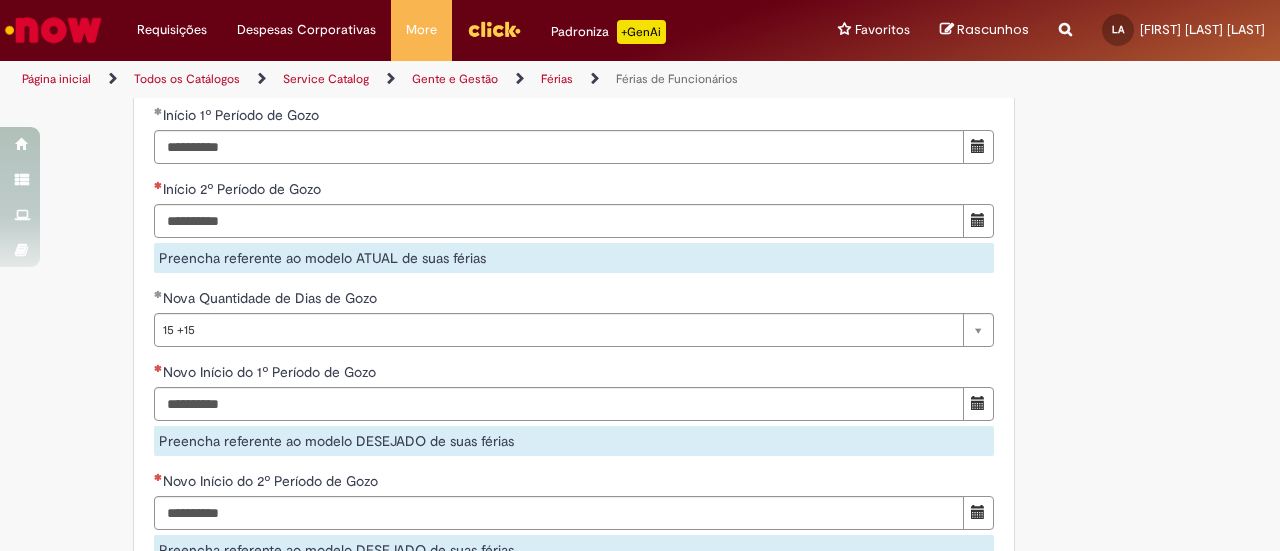 click on "Adicionar a Favoritos
Férias de Funcionários
Oferta destinada para esclarecimento de dúvidas e inclusões/exceções/cancelamentos de férias por exceções.
Utilize esta oferta:
Para ajustar, cancelar ou incluir férias com menos de 35 dias para o início;
Para fracionar suas férias em 03 períodos (se elegível);
Caso Click apresente alguma instabilidade no serviço de Férias que, mesmo após você abrir um  incidente  (e tiver evidência do número), não for corrigido por completo ou  em tempo de ajustar no próprio sistema;
> Para incluir, alterar ou cancelar Férias dentro do prazo de 35 dias de antecedência, é só acessar  Portal Click  > Você > Férias; > Para acessar a Diretriz de Férias, basta  clicar aqui
> Ficou com dúvidas sobre Férias via Termo? É só acessar a   FAQ – Fluxo de alteração de férias por exceção no Click  ou abrir chamado na oferta  ." at bounding box center [542, 25] 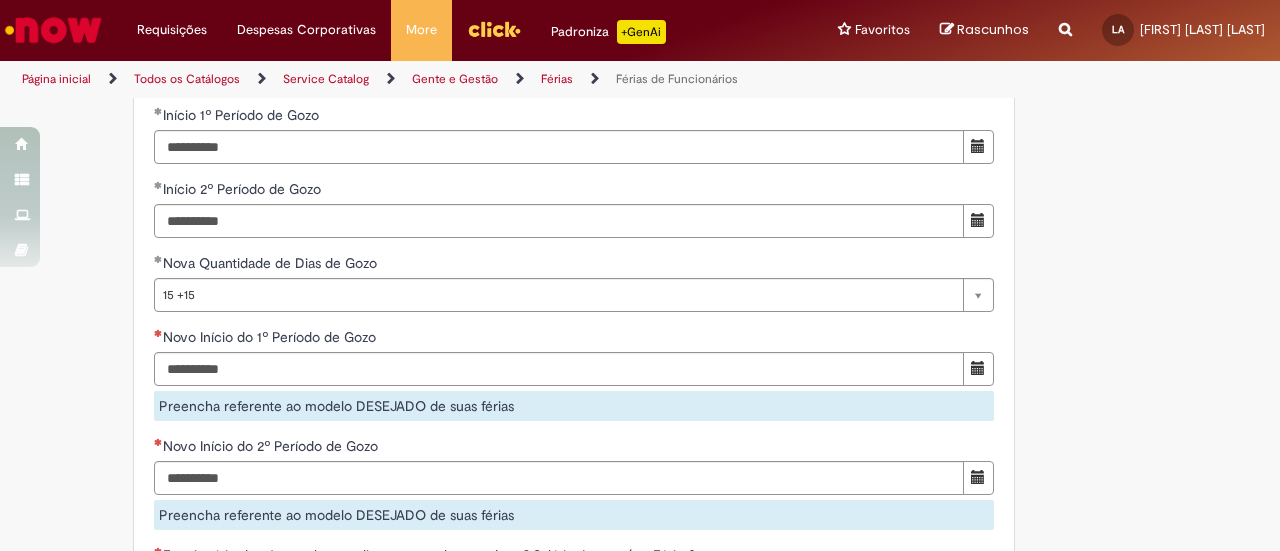 click on "Adicionar a Favoritos
Férias de Funcionários
Oferta destinada para esclarecimento de dúvidas e inclusões/exceções/cancelamentos de férias por exceções.
Utilize esta oferta:
Para ajustar, cancelar ou incluir férias com menos de 35 dias para o início;
Para fracionar suas férias em 03 períodos (se elegível);
Caso Click apresente alguma instabilidade no serviço de Férias que, mesmo após você abrir um  incidente  (e tiver evidência do número), não for corrigido por completo ou  em tempo de ajustar no próprio sistema;
> Para incluir, alterar ou cancelar Férias dentro do prazo de 35 dias de antecedência, é só acessar  Portal Click  > Você > Férias; > Para acessar a Diretriz de Férias, basta  clicar aqui
> Ficou com dúvidas sobre Férias via Termo? É só acessar a   FAQ – Fluxo de alteração de férias por exceção no Click  ou abrir chamado na oferta  ." at bounding box center [542, 8] 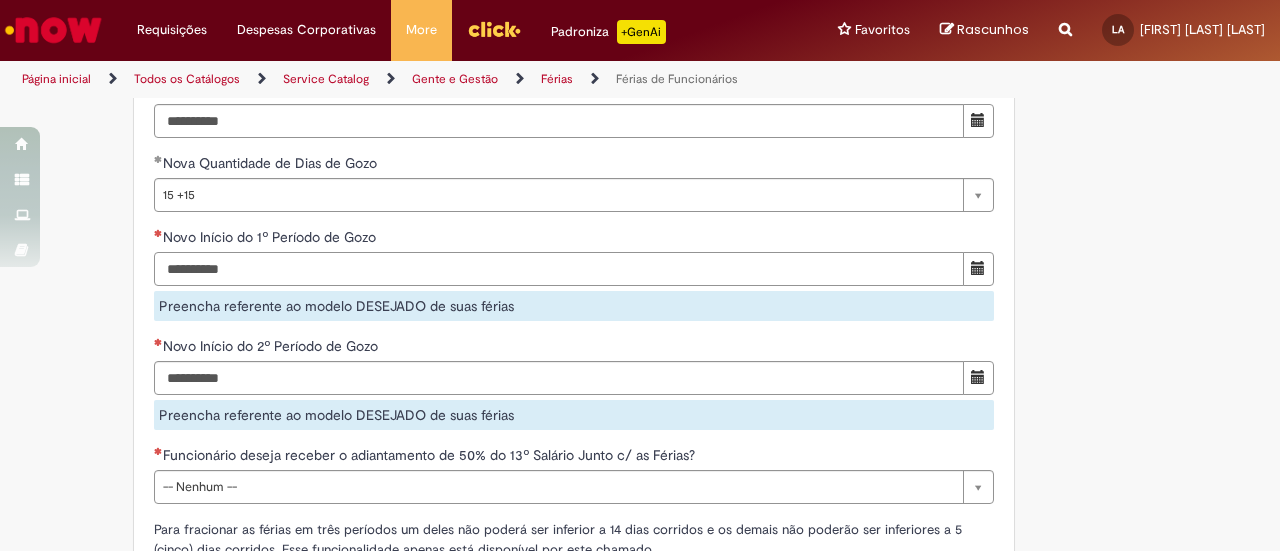 click on "Novo Início do 1º Período de Gozo" at bounding box center (559, 269) 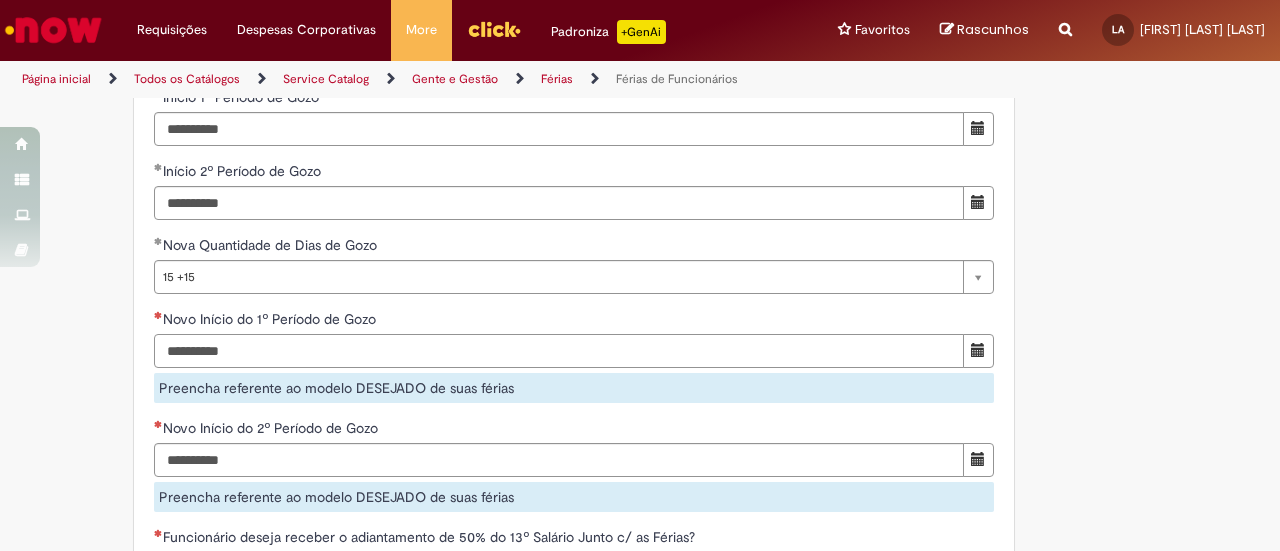 scroll, scrollTop: 1897, scrollLeft: 0, axis: vertical 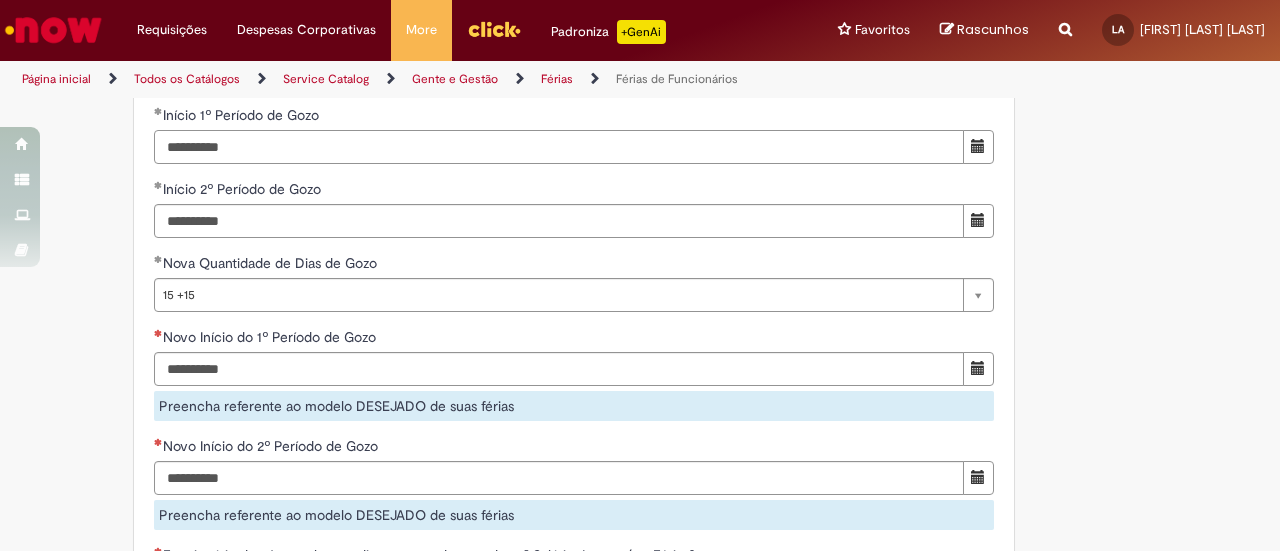drag, startPoint x: 217, startPoint y: 170, endPoint x: 148, endPoint y: 163, distance: 69.354164 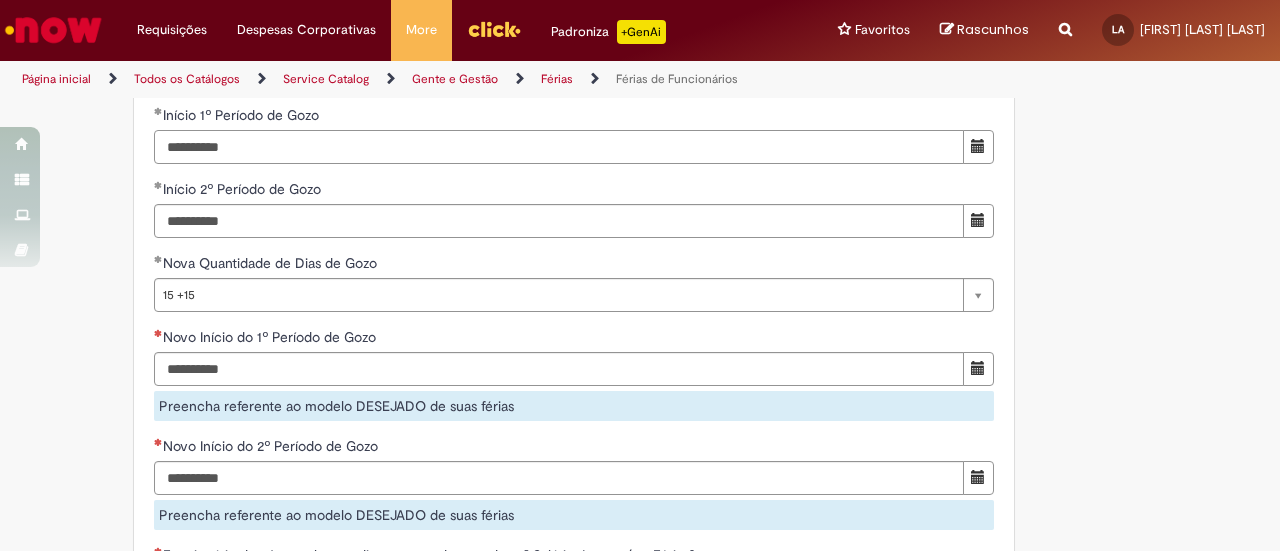 scroll, scrollTop: 1997, scrollLeft: 0, axis: vertical 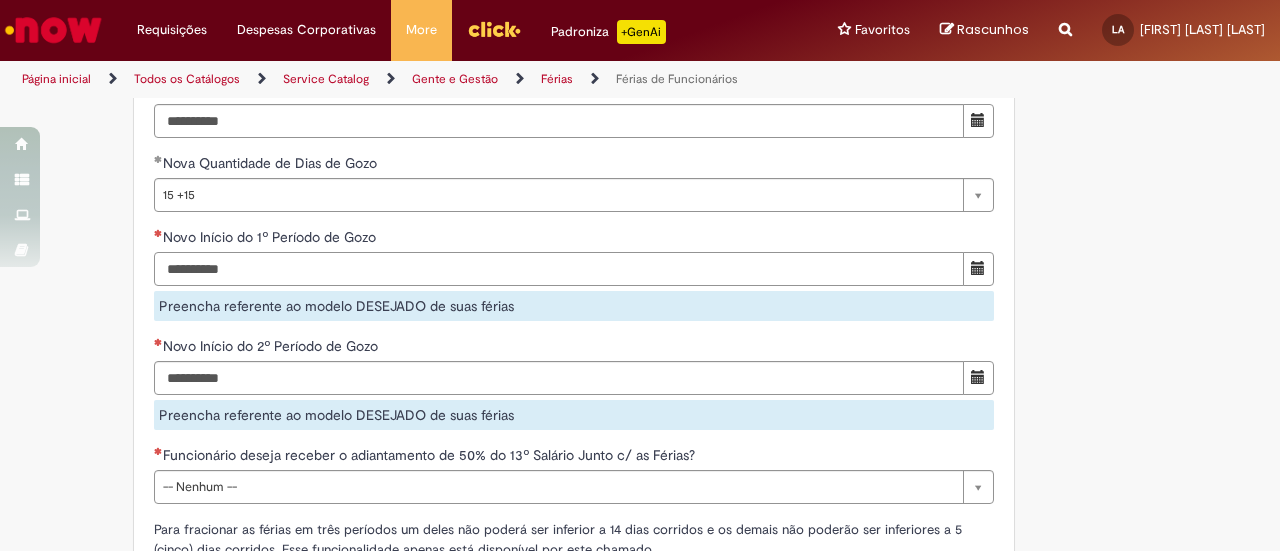 click on "Novo Início do 1º Período de Gozo" at bounding box center [559, 269] 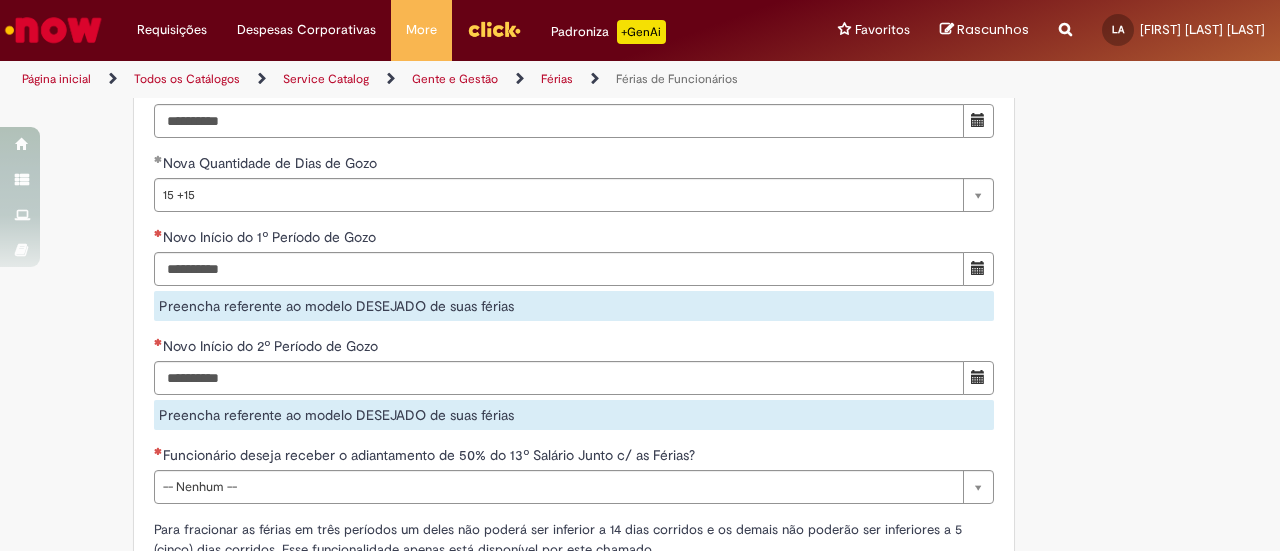 click on "Adicionar a Favoritos
Férias de Funcionários
Oferta destinada para esclarecimento de dúvidas e inclusões/exceções/cancelamentos de férias por exceções.
Utilize esta oferta:
Para ajustar, cancelar ou incluir férias com menos de 35 dias para o início;
Para fracionar suas férias em 03 períodos (se elegível);
Caso Click apresente alguma instabilidade no serviço de Férias que, mesmo após você abrir um  incidente  (e tiver evidência do número), não for corrigido por completo ou  em tempo de ajustar no próprio sistema;
> Para incluir, alterar ou cancelar Férias dentro do prazo de 35 dias de antecedência, é só acessar  Portal Click  > Você > Férias; > Para acessar a Diretriz de Férias, basta  clicar aqui
> Ficou com dúvidas sobre Férias via Termo? É só acessar a   FAQ – Fluxo de alteração de férias por exceção no Click  ou abrir chamado na oferta  ." at bounding box center [542, -92] 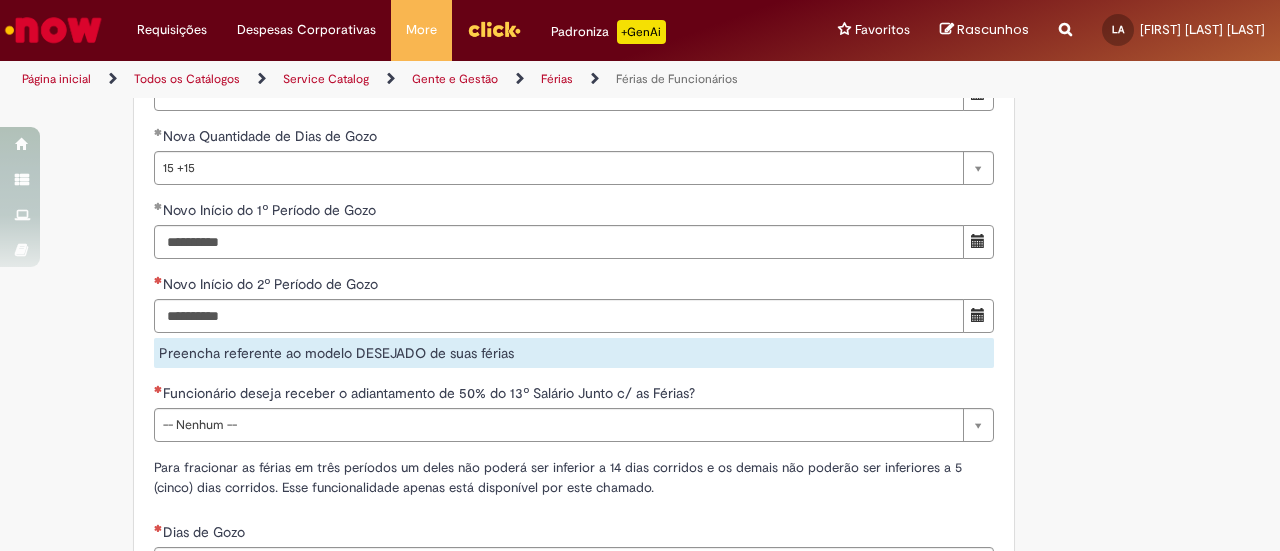 scroll, scrollTop: 1997, scrollLeft: 0, axis: vertical 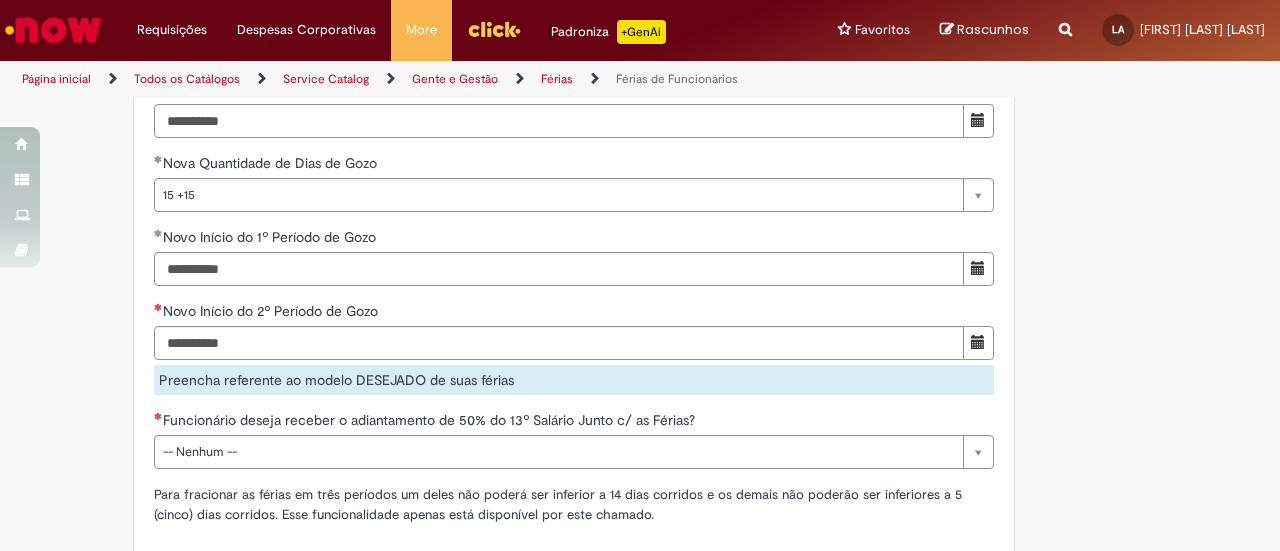 drag, startPoint x: 249, startPoint y: 144, endPoint x: 144, endPoint y: 136, distance: 105.30432 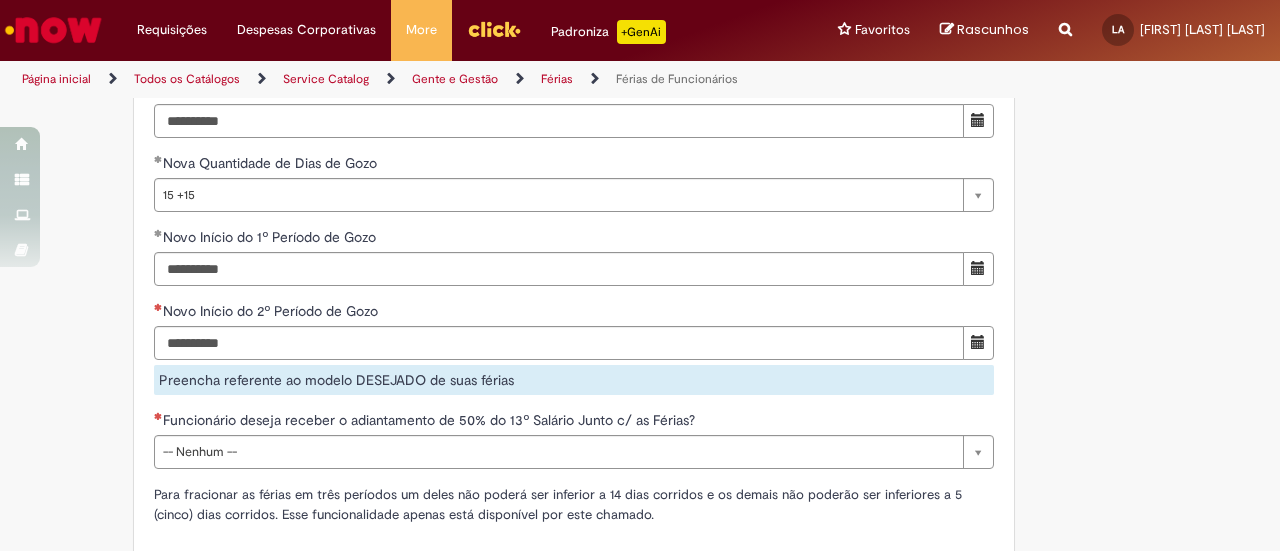 drag, startPoint x: 70, startPoint y: 299, endPoint x: 90, endPoint y: 309, distance: 22.36068 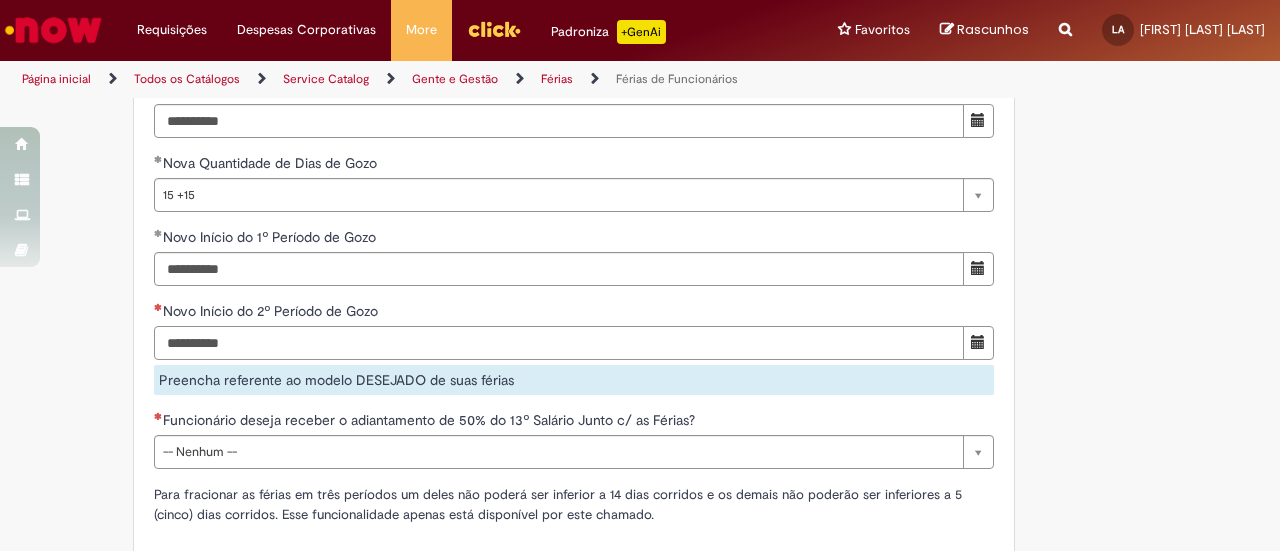 click on "Novo Início do 2º Período de Gozo" at bounding box center [559, 343] 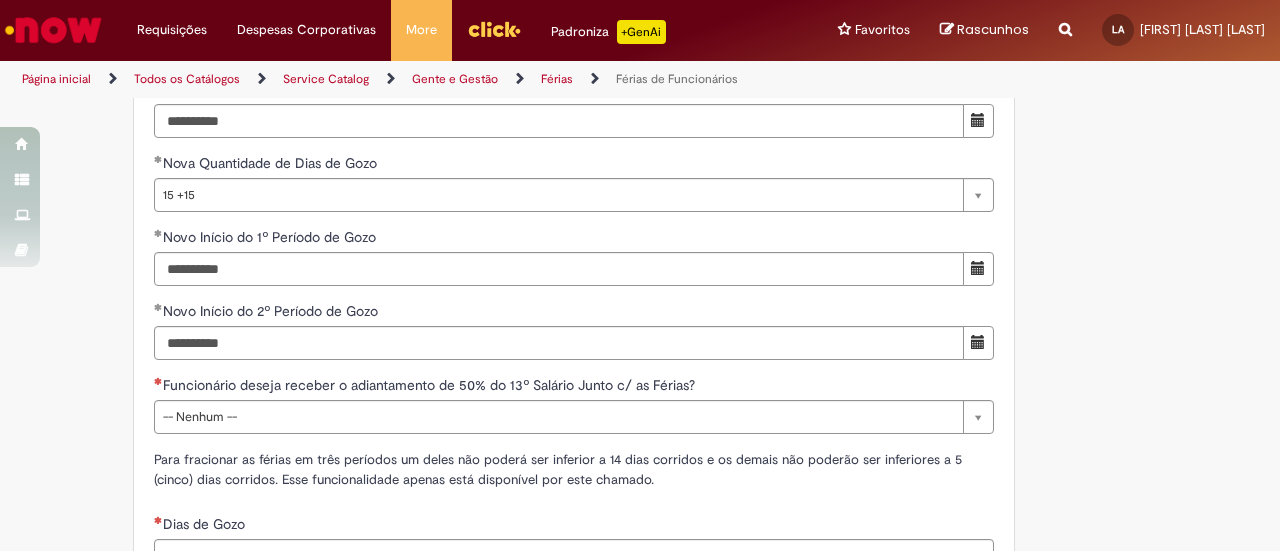 click on "Adicionar a Favoritos
Férias de Funcionários
Oferta destinada para esclarecimento de dúvidas e inclusões/exceções/cancelamentos de férias por exceções.
Utilize esta oferta:
Para ajustar, cancelar ou incluir férias com menos de 35 dias para o início;
Para fracionar suas férias em 03 períodos (se elegível);
Caso Click apresente alguma instabilidade no serviço de Férias que, mesmo após você abrir um  incidente  (e tiver evidência do número), não for corrigido por completo ou  em tempo de ajustar no próprio sistema;
> Para incluir, alterar ou cancelar Férias dentro do prazo de 35 dias de antecedência, é só acessar  Portal Click  > Você > Férias; > Para acessar a Diretriz de Férias, basta  clicar aqui
> Ficou com dúvidas sobre Férias via Termo? É só acessar a   FAQ – Fluxo de alteração de férias por exceção no Click  ou abrir chamado na oferta  ." at bounding box center (542, -127) 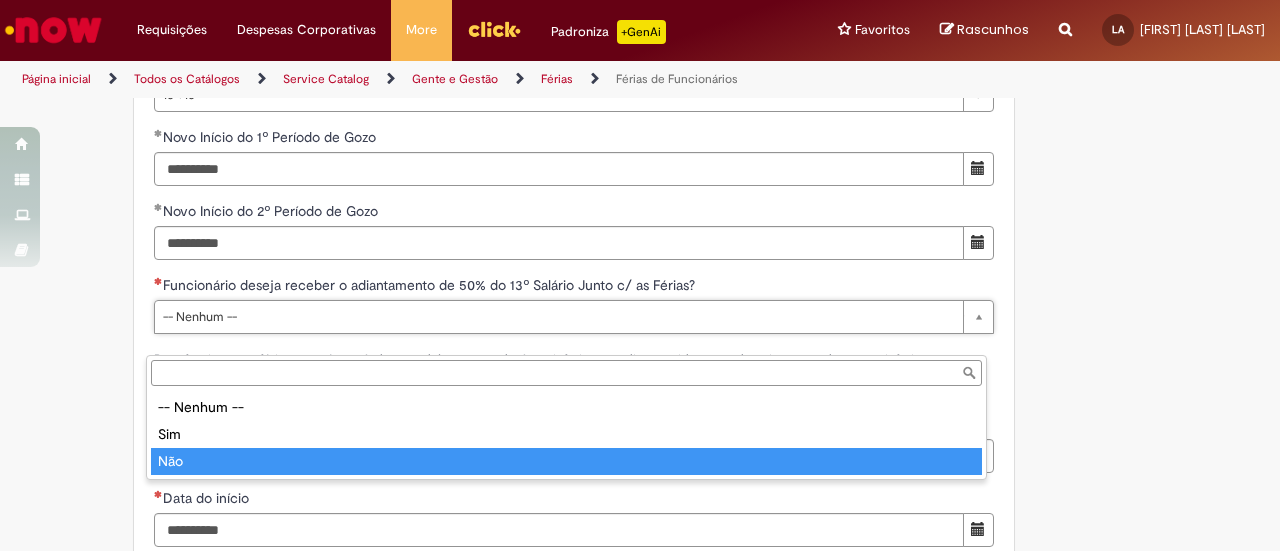 type on "***" 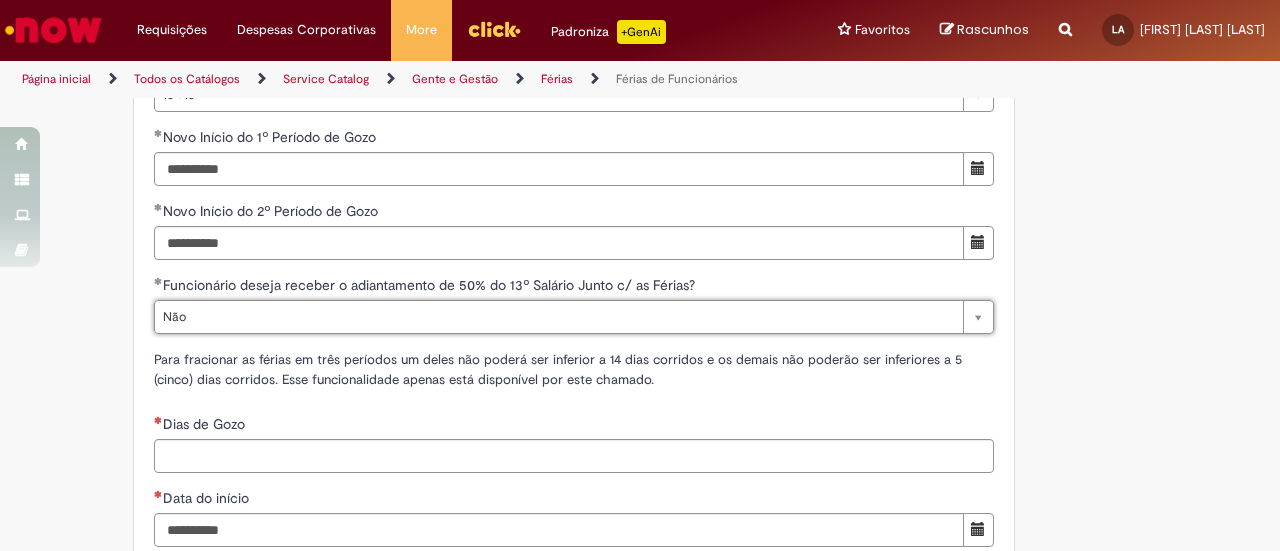 click on "Adicionar a Favoritos
Férias de Funcionários
Oferta destinada para esclarecimento de dúvidas e inclusões/exceções/cancelamentos de férias por exceções.
Utilize esta oferta:
Para ajustar, cancelar ou incluir férias com menos de 35 dias para o início;
Para fracionar suas férias em 03 períodos (se elegível);
Caso Click apresente alguma instabilidade no serviço de Férias que, mesmo após você abrir um  incidente  (e tiver evidência do número), não for corrigido por completo ou  em tempo de ajustar no próprio sistema;
> Para incluir, alterar ou cancelar Férias dentro do prazo de 35 dias de antecedência, é só acessar  Portal Click  > Você > Férias; > Para acessar a Diretriz de Férias, basta  clicar aqui
> Ficou com dúvidas sobre Férias via Termo? É só acessar a   FAQ – Fluxo de alteração de férias por exceção no Click  ou abrir chamado na oferta  ." at bounding box center (542, -227) 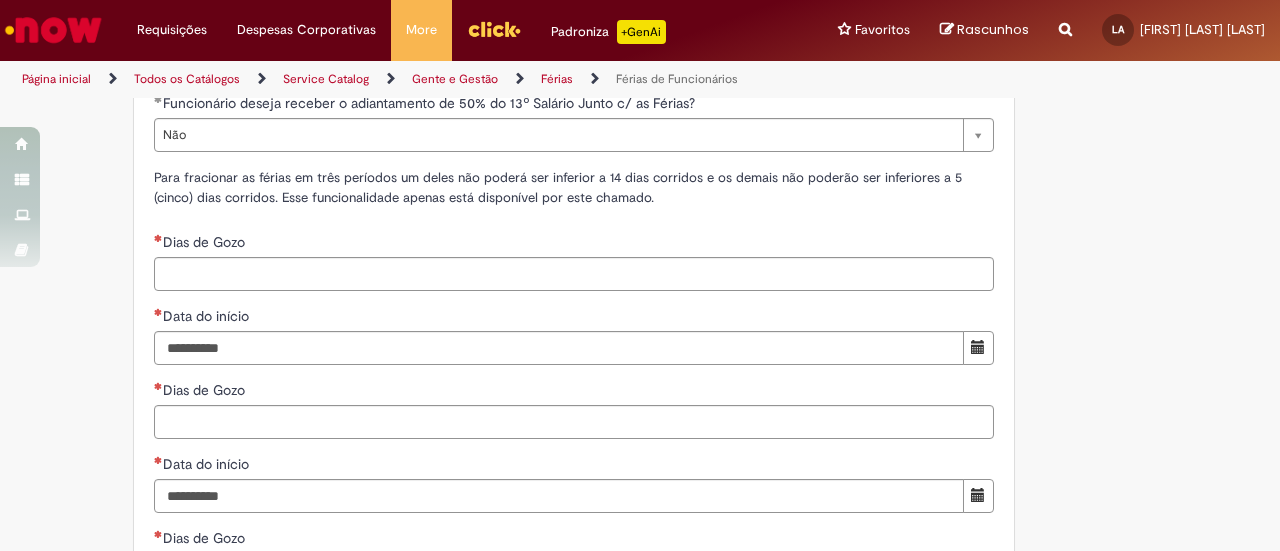 scroll, scrollTop: 2297, scrollLeft: 0, axis: vertical 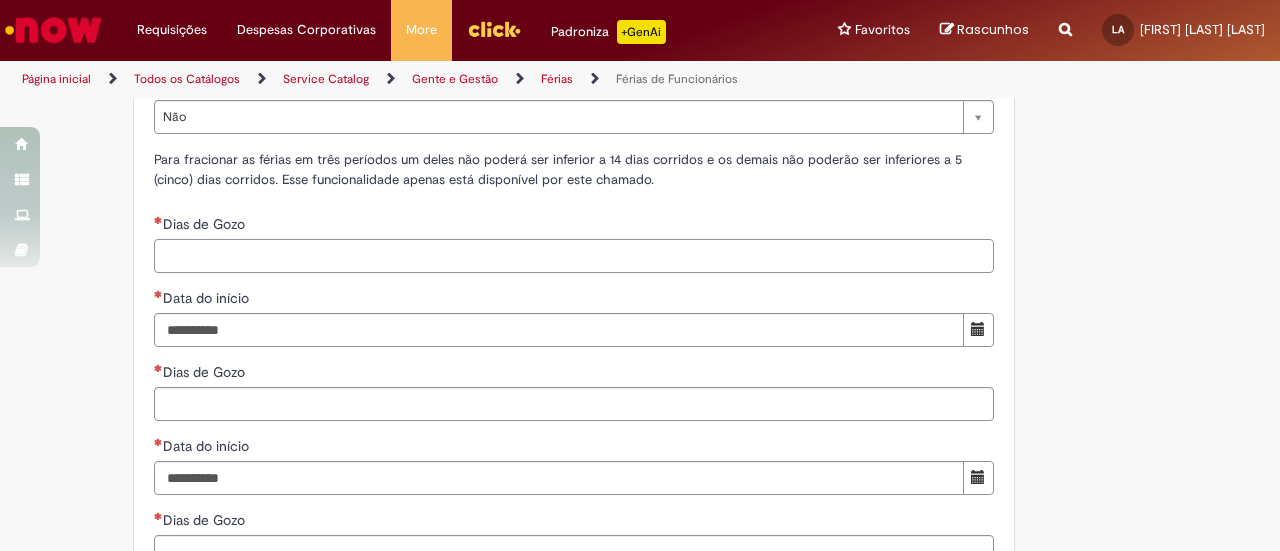click on "Dias de Gozo" at bounding box center (574, 256) 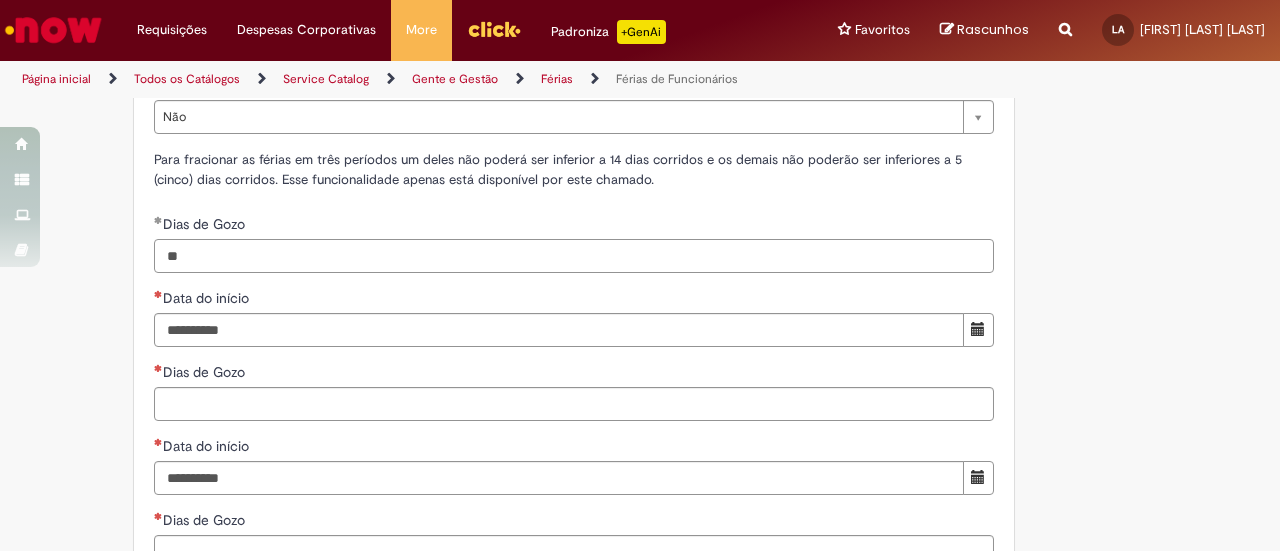type on "**" 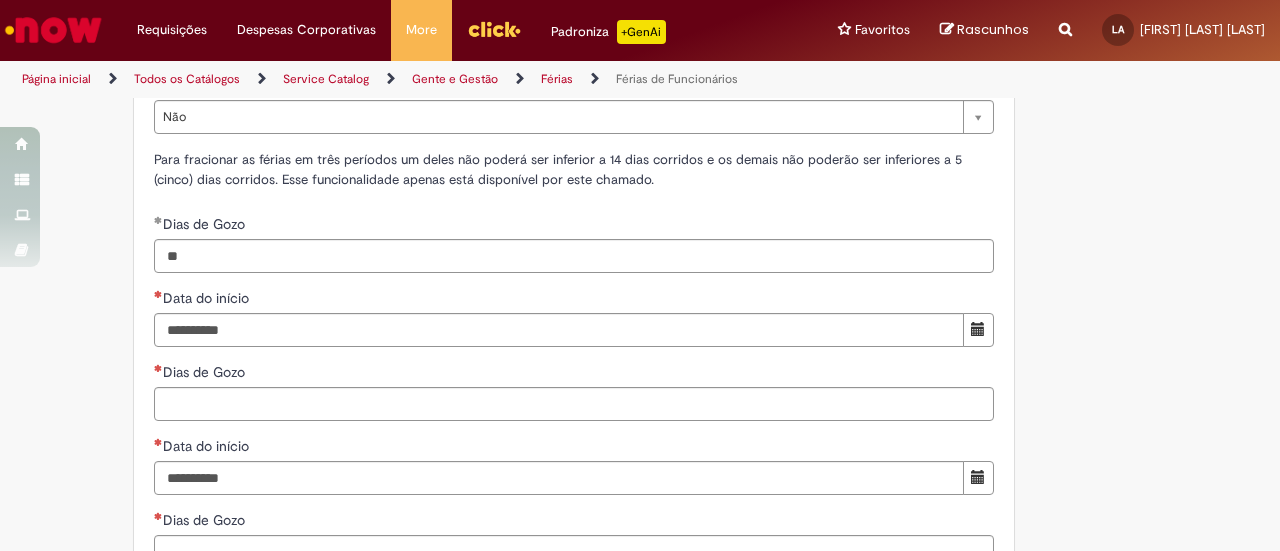 click on "Adicionar a Favoritos
Férias de Funcionários
Oferta destinada para esclarecimento de dúvidas e inclusões/exceções/cancelamentos de férias por exceções.
Utilize esta oferta:
Para ajustar, cancelar ou incluir férias com menos de 35 dias para o início;
Para fracionar suas férias em 03 períodos (se elegível);
Caso Click apresente alguma instabilidade no serviço de Férias que, mesmo após você abrir um  incidente  (e tiver evidência do número), não for corrigido por completo ou  em tempo de ajustar no próprio sistema;
> Para incluir, alterar ou cancelar Férias dentro do prazo de 35 dias de antecedência, é só acessar  Portal Click  > Você > Férias; > Para acessar a Diretriz de Férias, basta  clicar aqui
> Ficou com dúvidas sobre Férias via Termo? É só acessar a   FAQ – Fluxo de alteração de férias por exceção no Click  ou abrir chamado na oferta  ." at bounding box center [542, -427] 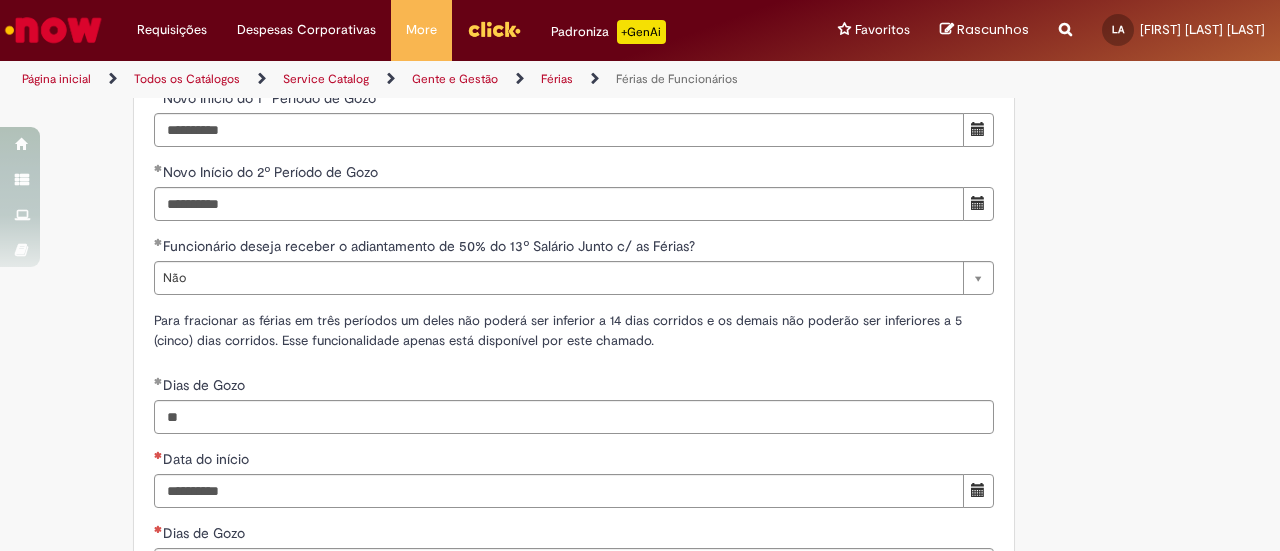 scroll, scrollTop: 2097, scrollLeft: 0, axis: vertical 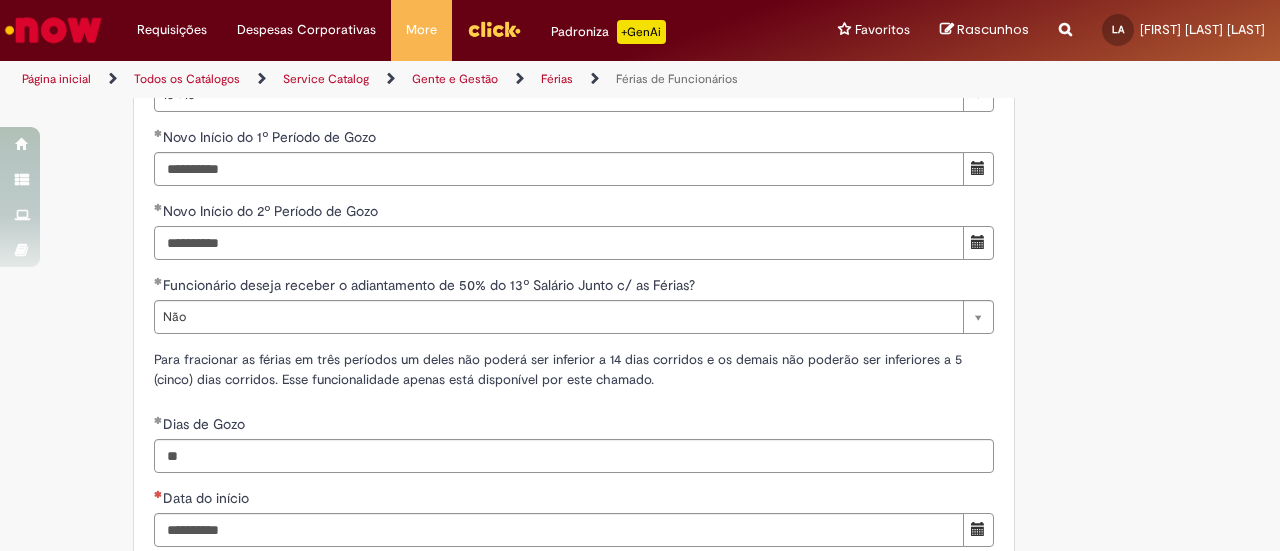 drag, startPoint x: 240, startPoint y: 263, endPoint x: 132, endPoint y: 255, distance: 108.29589 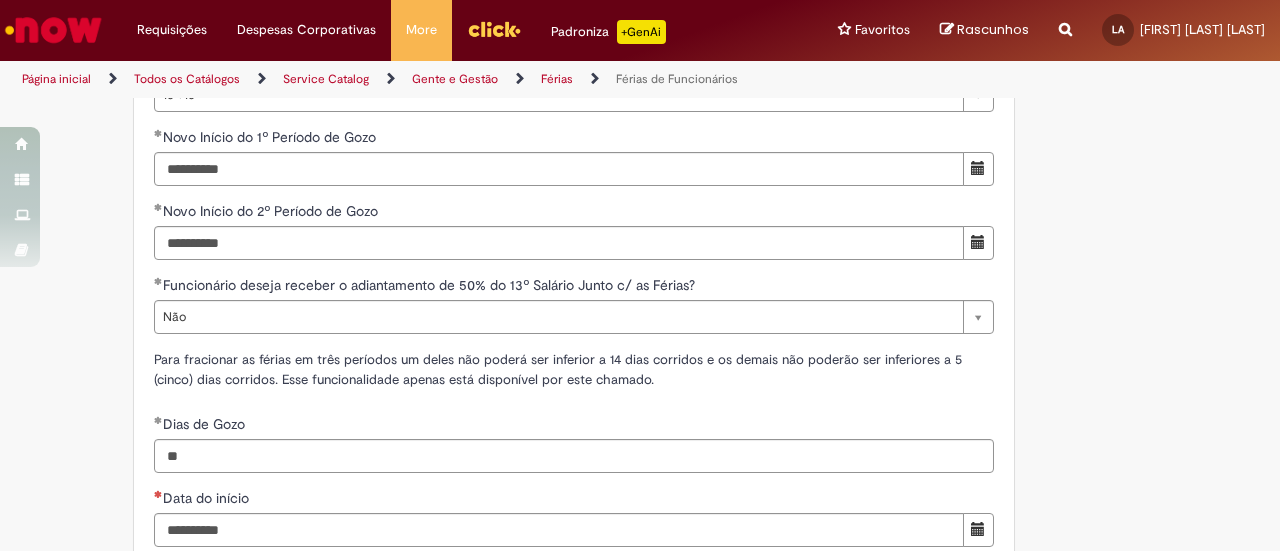click on "Adicionar a Favoritos
Férias de Funcionários
Oferta destinada para esclarecimento de dúvidas e inclusões/exceções/cancelamentos de férias por exceções.
Utilize esta oferta:
Para ajustar, cancelar ou incluir férias com menos de 35 dias para o início;
Para fracionar suas férias em 03 períodos (se elegível);
Caso Click apresente alguma instabilidade no serviço de Férias que, mesmo após você abrir um  incidente  (e tiver evidência do número), não for corrigido por completo ou  em tempo de ajustar no próprio sistema;
> Para incluir, alterar ou cancelar Férias dentro do prazo de 35 dias de antecedência, é só acessar  Portal Click  > Você > Férias; > Para acessar a Diretriz de Férias, basta  clicar aqui
> Ficou com dúvidas sobre Férias via Termo? É só acessar a   FAQ – Fluxo de alteração de férias por exceção no Click  ou abrir chamado na oferta  ." at bounding box center [542, -227] 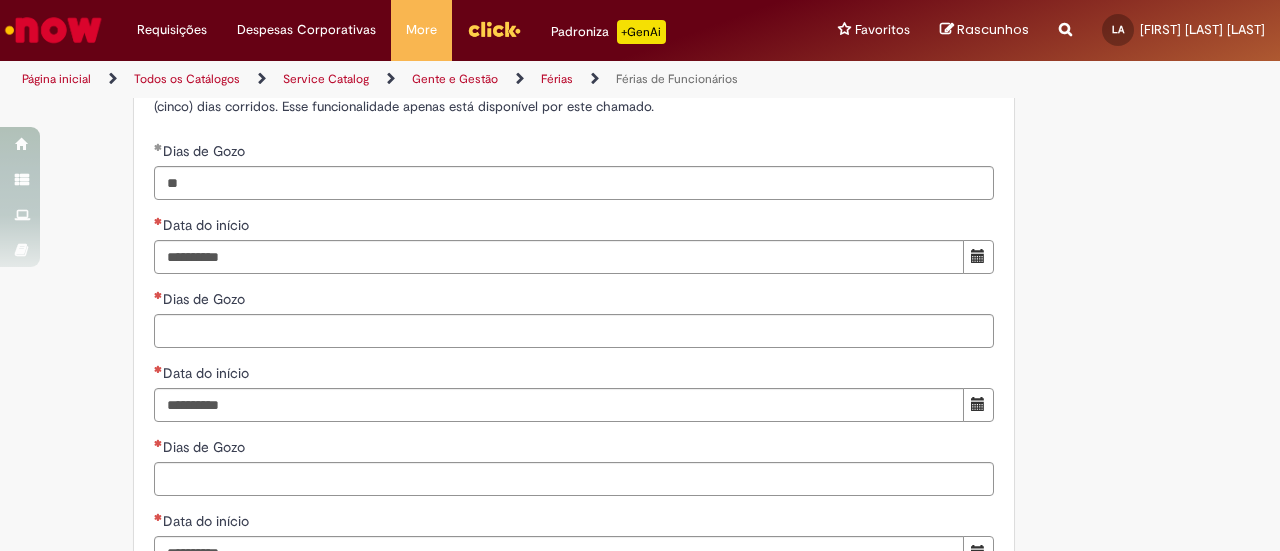 scroll, scrollTop: 2397, scrollLeft: 0, axis: vertical 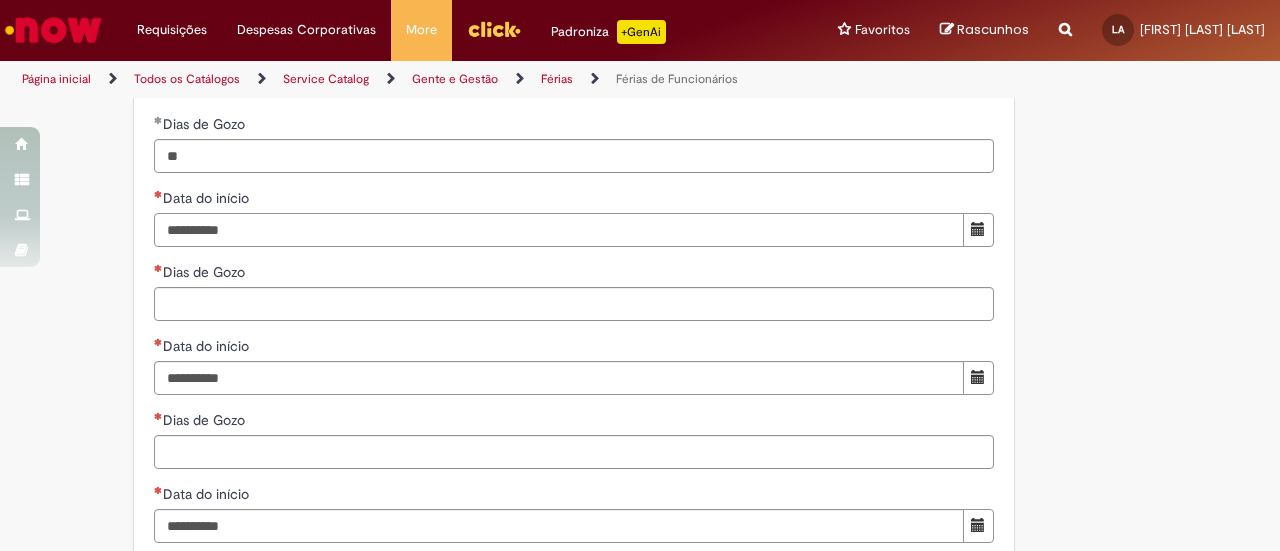 drag, startPoint x: 266, startPoint y: 263, endPoint x: 252, endPoint y: 263, distance: 14 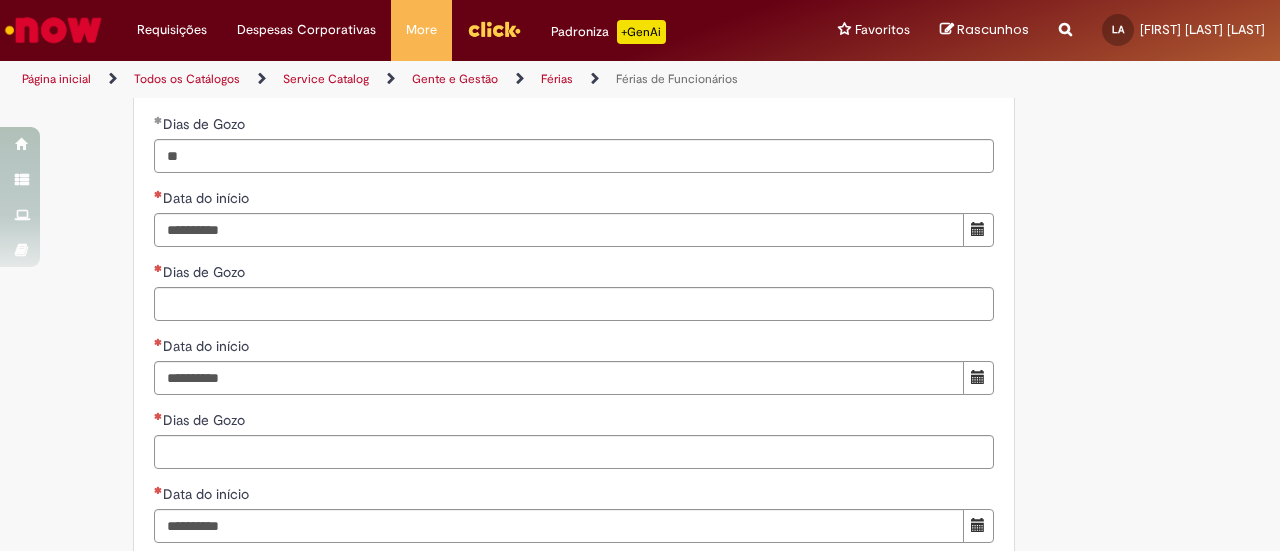 click on "Adicionar a Favoritos
Férias de Funcionários
Oferta destinada para esclarecimento de dúvidas e inclusões/exceções/cancelamentos de férias por exceções.
Utilize esta oferta:
Para ajustar, cancelar ou incluir férias com menos de 35 dias para o início;
Para fracionar suas férias em 03 períodos (se elegível);
Caso Click apresente alguma instabilidade no serviço de Férias que, mesmo após você abrir um  incidente  (e tiver evidência do número), não for corrigido por completo ou  em tempo de ajustar no próprio sistema;
> Para incluir, alterar ou cancelar Férias dentro do prazo de 35 dias de antecedência, é só acessar  Portal Click  > Você > Férias; > Para acessar a Diretriz de Férias, basta  clicar aqui
> Ficou com dúvidas sobre Férias via Termo? É só acessar a   FAQ – Fluxo de alteração de férias por exceção no Click  ou abrir chamado na oferta  ." at bounding box center (542, -527) 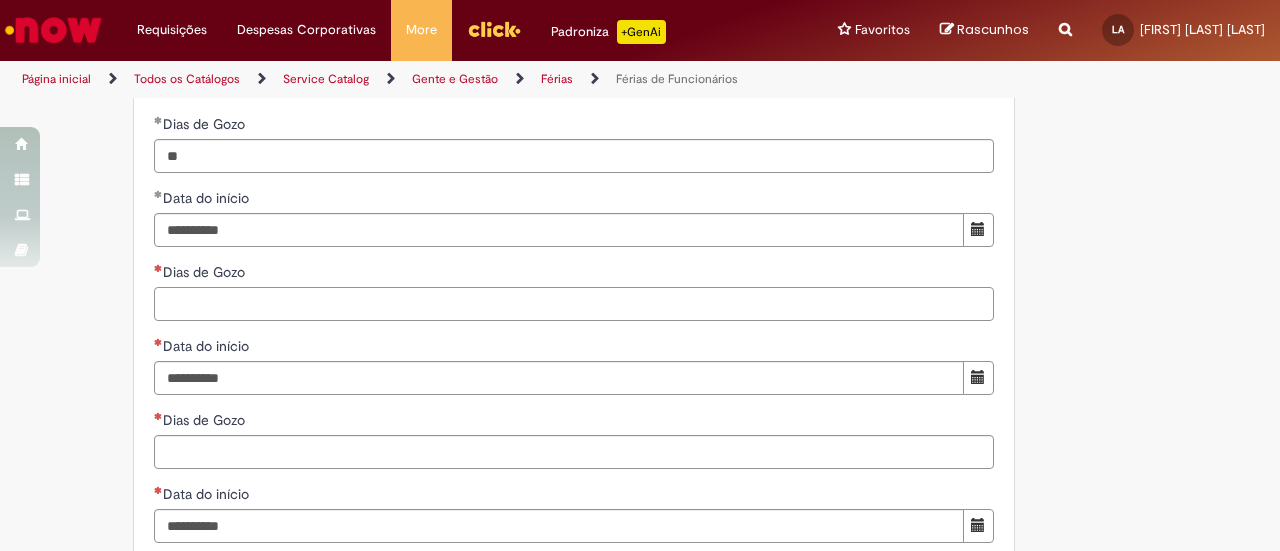 click on "Dias de Gozo" at bounding box center [574, 304] 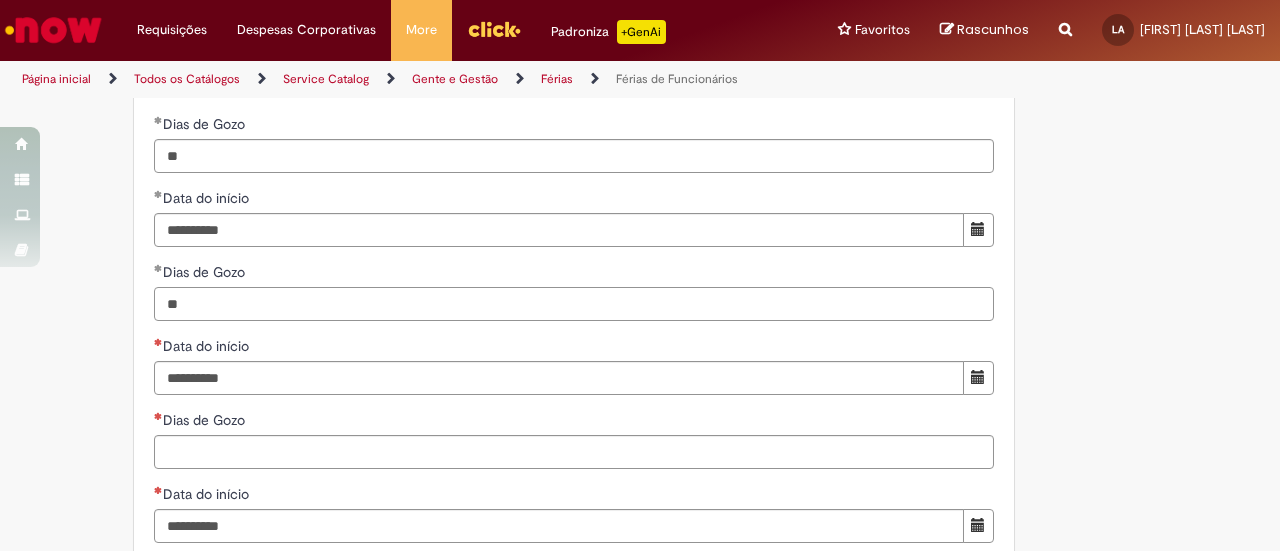 type on "**" 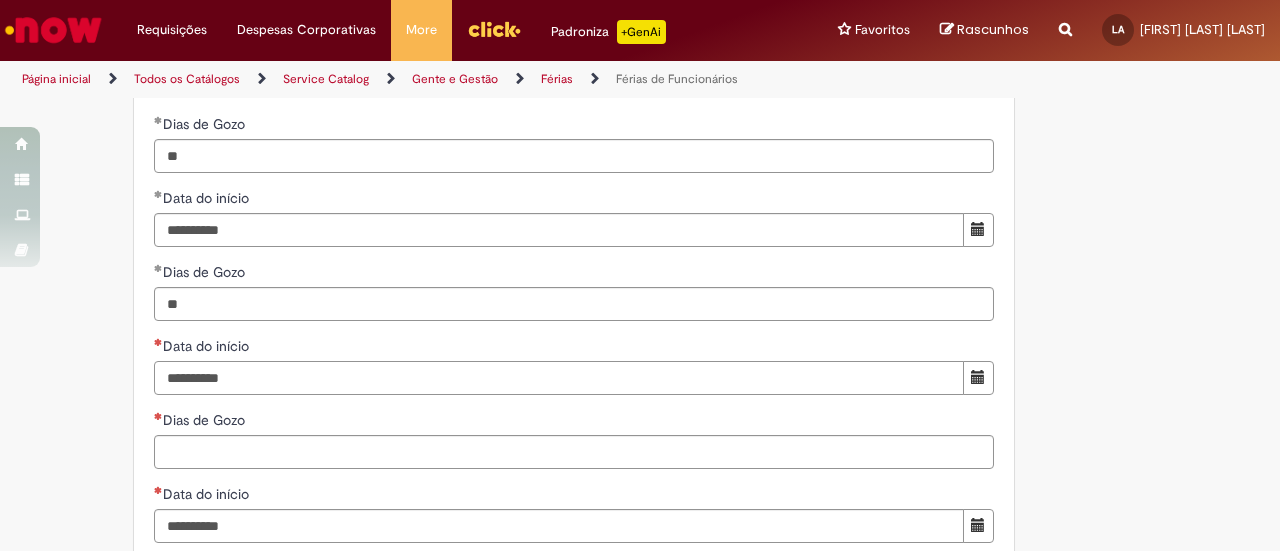 click on "Data do início" at bounding box center (559, 378) 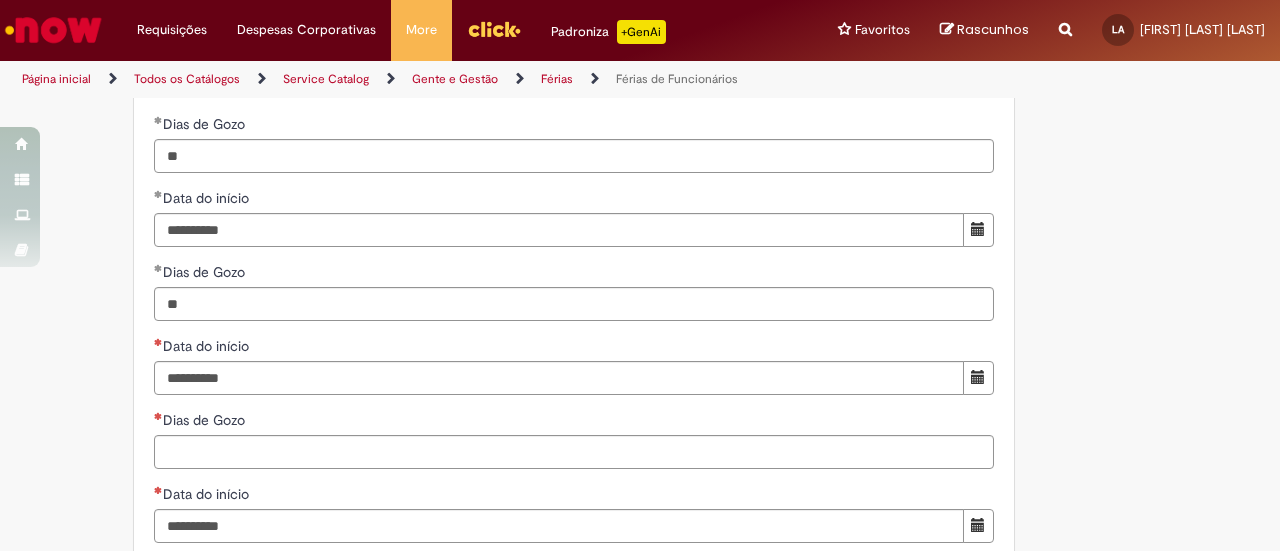 click on "Adicionar a Favoritos
Férias de Funcionários
Oferta destinada para esclarecimento de dúvidas e inclusões/exceções/cancelamentos de férias por exceções.
Utilize esta oferta:
Para ajustar, cancelar ou incluir férias com menos de 35 dias para o início;
Para fracionar suas férias em 03 períodos (se elegível);
Caso Click apresente alguma instabilidade no serviço de Férias que, mesmo após você abrir um  incidente  (e tiver evidência do número), não for corrigido por completo ou  em tempo de ajustar no próprio sistema;
> Para incluir, alterar ou cancelar Férias dentro do prazo de 35 dias de antecedência, é só acessar  Portal Click  > Você > Férias; > Para acessar a Diretriz de Férias, basta  clicar aqui
> Ficou com dúvidas sobre Férias via Termo? É só acessar a   FAQ – Fluxo de alteração de férias por exceção no Click  ou abrir chamado na oferta  ." at bounding box center [542, -527] 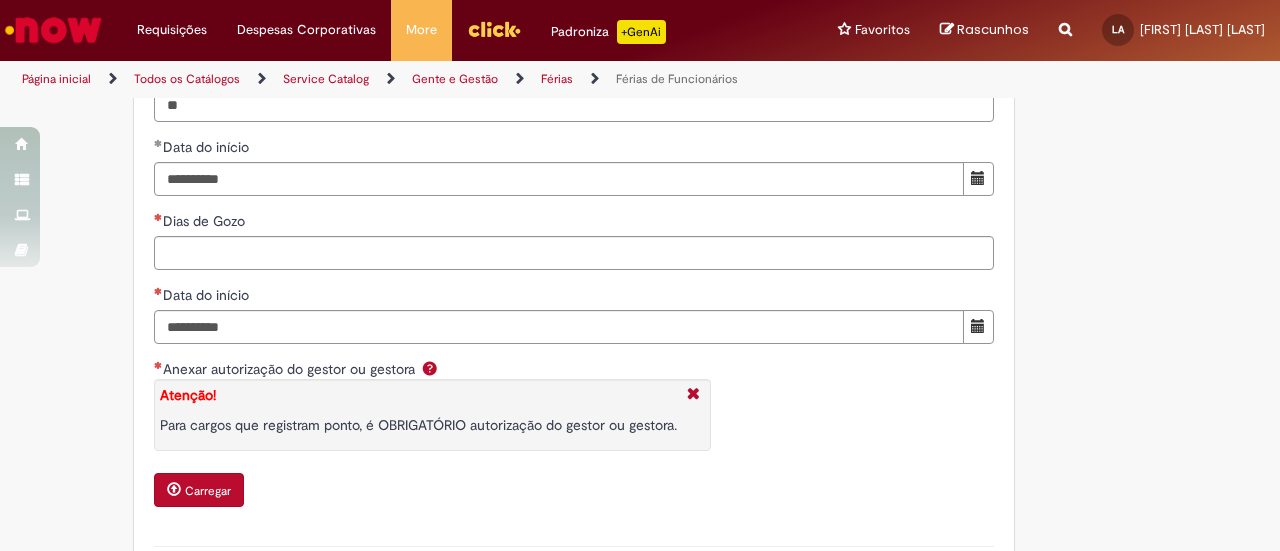 scroll, scrollTop: 2597, scrollLeft: 0, axis: vertical 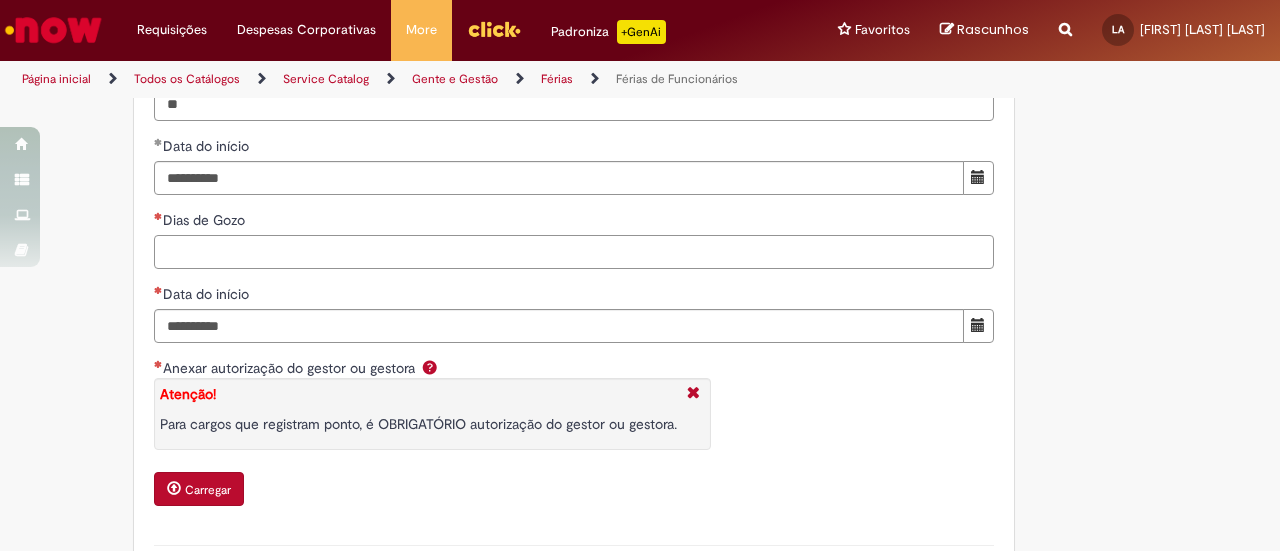 click on "Dias de Gozo" at bounding box center [574, 252] 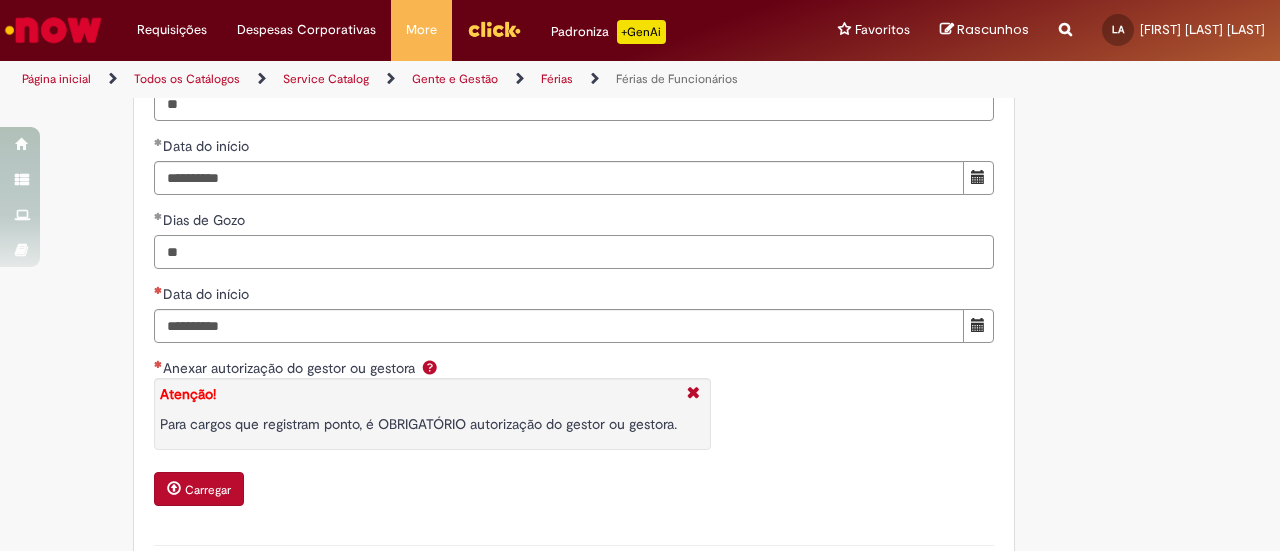 type on "**" 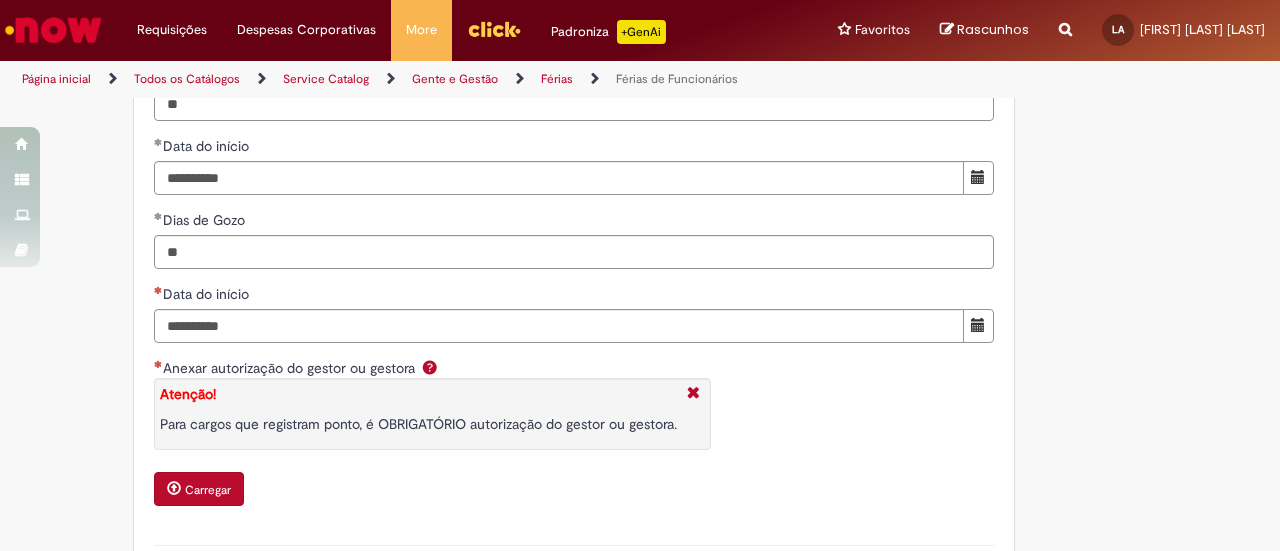 click on "Adicionar a Favoritos
Férias de Funcionários
Oferta destinada para esclarecimento de dúvidas e inclusões/exceções/cancelamentos de férias por exceções.
Utilize esta oferta:
Para ajustar, cancelar ou incluir férias com menos de 35 dias para o início;
Para fracionar suas férias em 03 períodos (se elegível);
Caso Click apresente alguma instabilidade no serviço de Férias que, mesmo após você abrir um  incidente  (e tiver evidência do número), não for corrigido por completo ou  em tempo de ajustar no próprio sistema;
> Para incluir, alterar ou cancelar Férias dentro do prazo de 35 dias de antecedência, é só acessar  Portal Click  > Você > Férias; > Para acessar a Diretriz de Férias, basta  clicar aqui
> Ficou com dúvidas sobre Férias via Termo? É só acessar a   FAQ – Fluxo de alteração de férias por exceção no Click  ou abrir chamado na oferta  ." at bounding box center (542, -727) 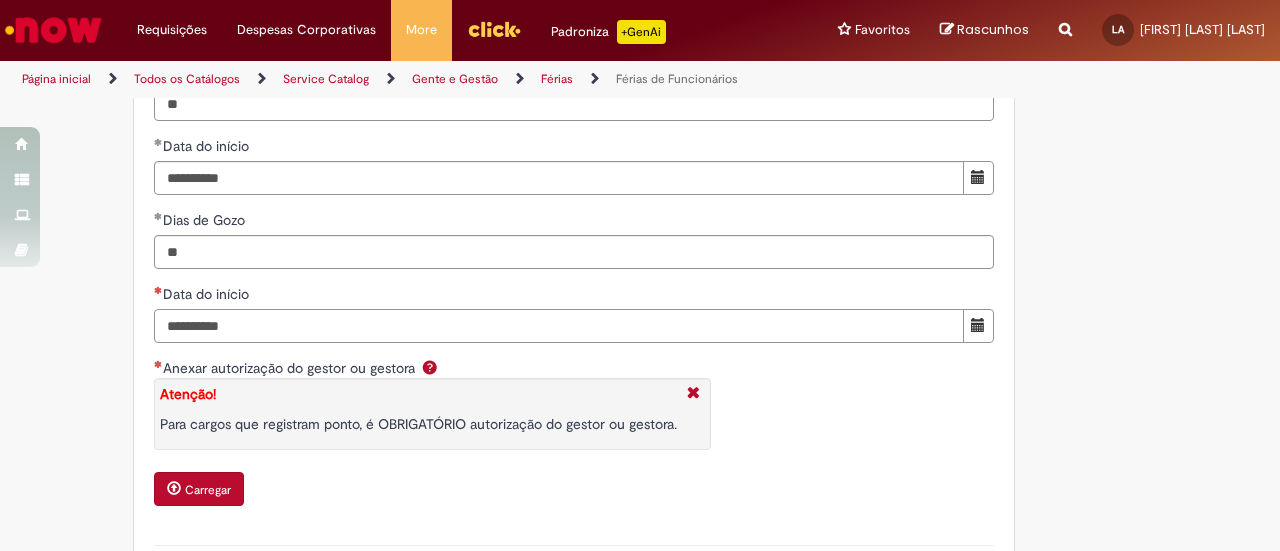 drag, startPoint x: 262, startPoint y: 361, endPoint x: 204, endPoint y: 359, distance: 58.034473 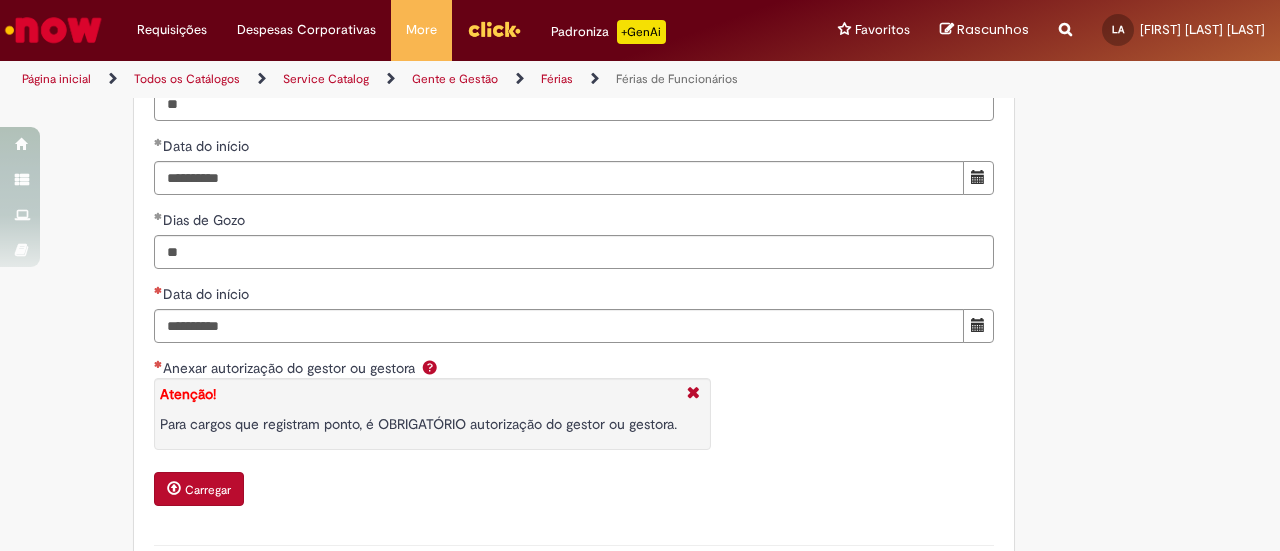 click on "Adicionar a Favoritos
Férias de Funcionários
Oferta destinada para esclarecimento de dúvidas e inclusões/exceções/cancelamentos de férias por exceções.
Utilize esta oferta:
Para ajustar, cancelar ou incluir férias com menos de 35 dias para o início;
Para fracionar suas férias em 03 períodos (se elegível);
Caso Click apresente alguma instabilidade no serviço de Férias que, mesmo após você abrir um  incidente  (e tiver evidência do número), não for corrigido por completo ou  em tempo de ajustar no próprio sistema;
> Para incluir, alterar ou cancelar Férias dentro do prazo de 35 dias de antecedência, é só acessar  Portal Click  > Você > Férias; > Para acessar a Diretriz de Férias, basta  clicar aqui
> Ficou com dúvidas sobre Férias via Termo? É só acessar a   FAQ – Fluxo de alteração de férias por exceção no Click  ou abrir chamado na oferta  ." at bounding box center [542, -727] 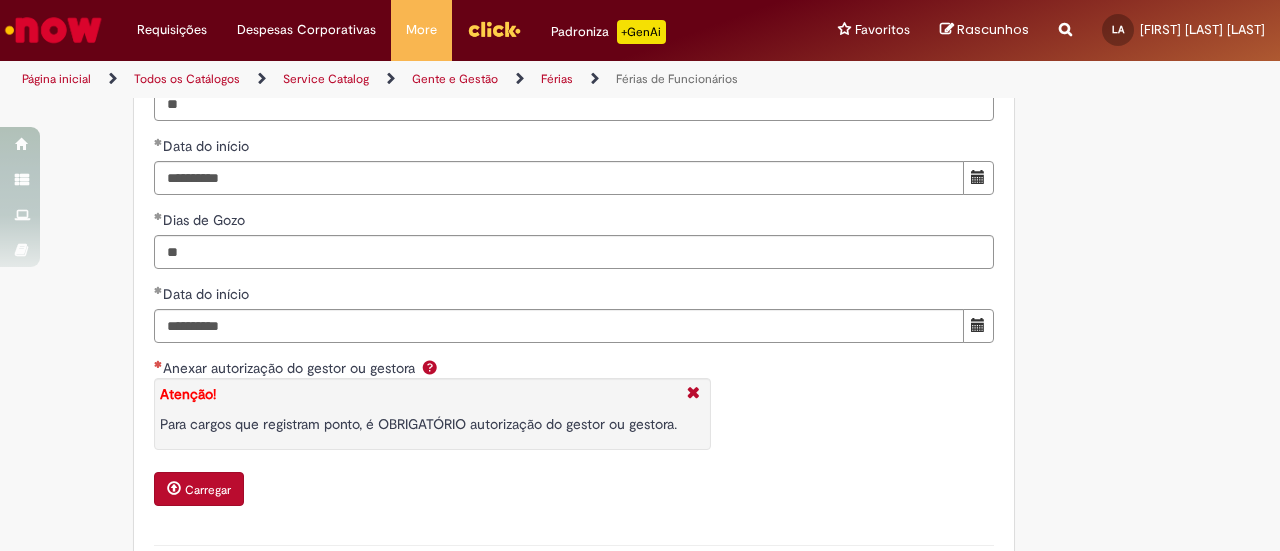 click on "Adicionar a Favoritos
Férias de Funcionários
Oferta destinada para esclarecimento de dúvidas e inclusões/exceções/cancelamentos de férias por exceções.
Utilize esta oferta:
Para ajustar, cancelar ou incluir férias com menos de 35 dias para o início;
Para fracionar suas férias em 03 períodos (se elegível);
Caso Click apresente alguma instabilidade no serviço de Férias que, mesmo após você abrir um  incidente  (e tiver evidência do número), não for corrigido por completo ou  em tempo de ajustar no próprio sistema;
> Para incluir, alterar ou cancelar Férias dentro do prazo de 35 dias de antecedência, é só acessar  Portal Click  > Você > Férias; > Para acessar a Diretriz de Férias, basta  clicar aqui
> Ficou com dúvidas sobre Férias via Termo? É só acessar a   FAQ – Fluxo de alteração de férias por exceção no Click  ou abrir chamado na oferta  ." at bounding box center [542, -727] 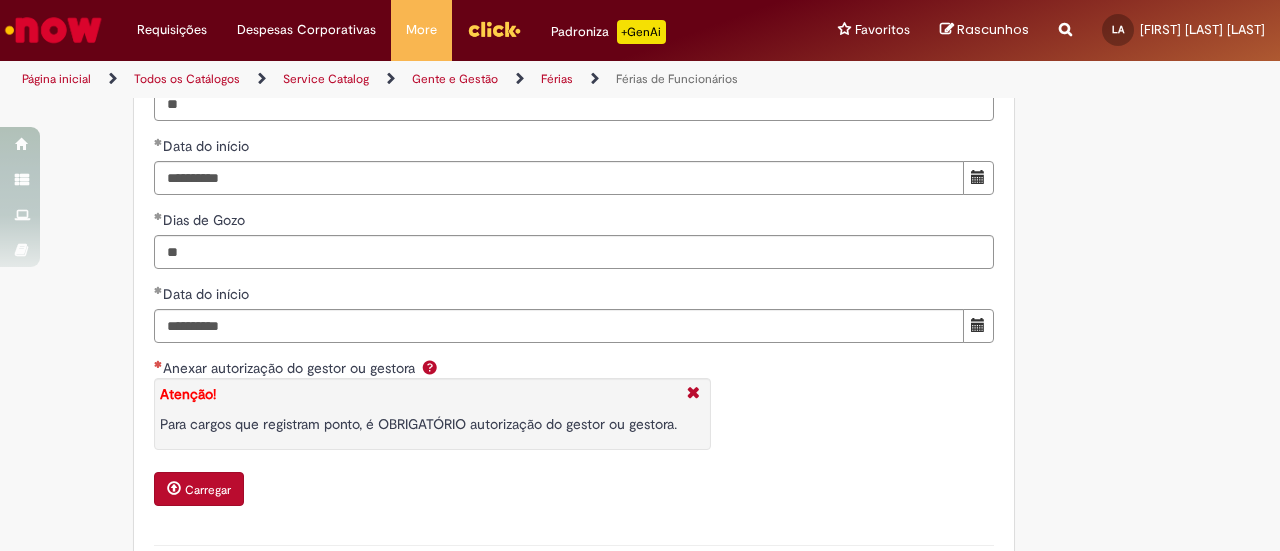 click on "Adicionar a Favoritos
Férias de Funcionários
Oferta destinada para esclarecimento de dúvidas e inclusões/exceções/cancelamentos de férias por exceções.
Utilize esta oferta:
Para ajustar, cancelar ou incluir férias com menos de 35 dias para o início;
Para fracionar suas férias em 03 períodos (se elegível);
Caso Click apresente alguma instabilidade no serviço de Férias que, mesmo após você abrir um  incidente  (e tiver evidência do número), não for corrigido por completo ou  em tempo de ajustar no próprio sistema;
> Para incluir, alterar ou cancelar Férias dentro do prazo de 35 dias de antecedência, é só acessar  Portal Click  > Você > Férias; > Para acessar a Diretriz de Férias, basta  clicar aqui
> Ficou com dúvidas sobre Férias via Termo? É só acessar a   FAQ – Fluxo de alteração de férias por exceção no Click  ou abrir chamado na oferta  ." at bounding box center (542, -727) 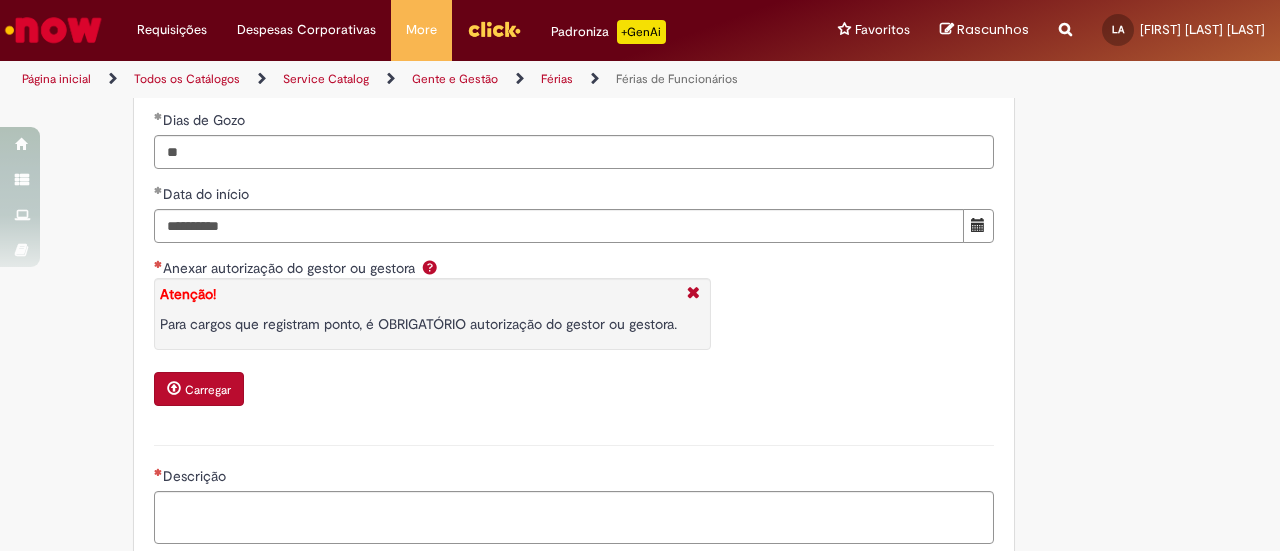 scroll, scrollTop: 2797, scrollLeft: 0, axis: vertical 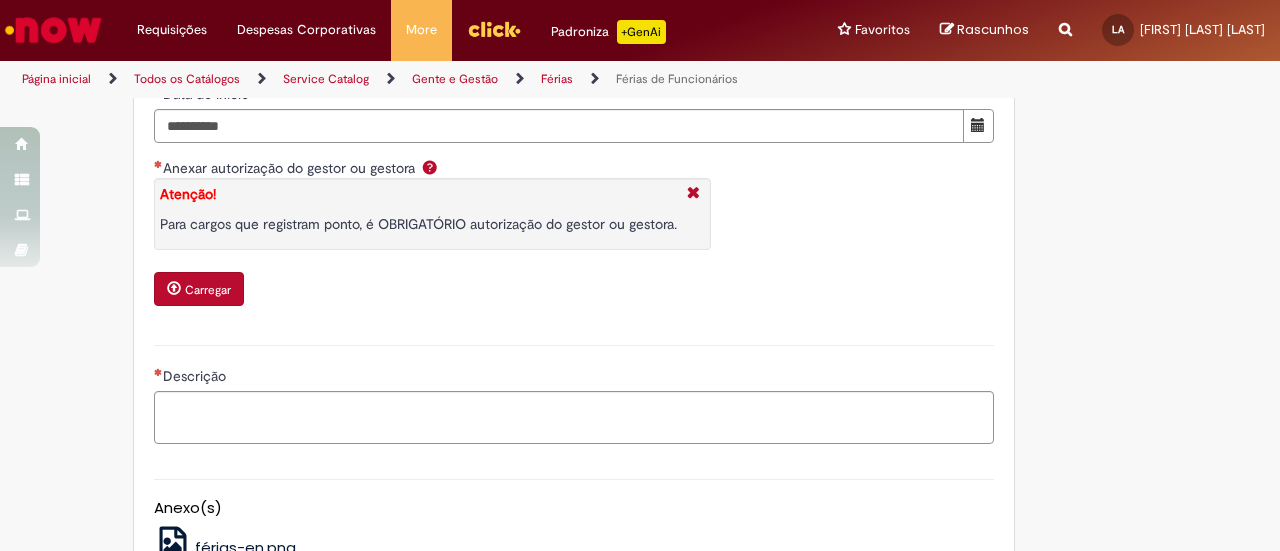 click on "Carregar" at bounding box center [199, 289] 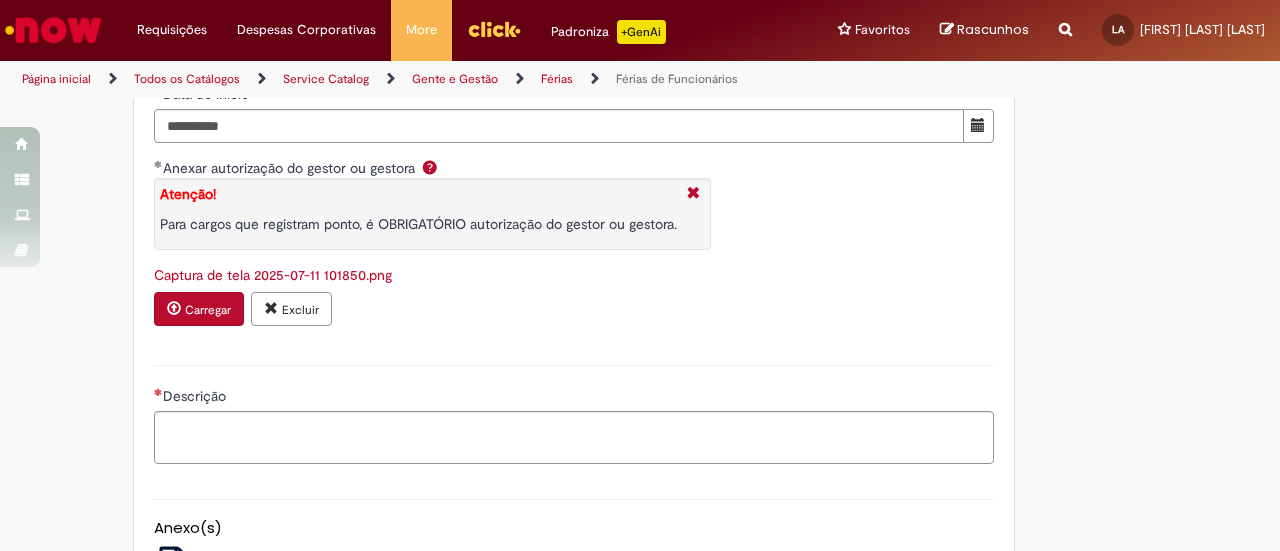 click on "Adicionar a Favoritos
Férias de Funcionários
Oferta destinada para esclarecimento de dúvidas e inclusões/exceções/cancelamentos de férias por exceções.
Utilize esta oferta:
Para ajustar, cancelar ou incluir férias com menos de 35 dias para o início;
Para fracionar suas férias em 03 períodos (se elegível);
Caso Click apresente alguma instabilidade no serviço de Férias que, mesmo após você abrir um  incidente  (e tiver evidência do número), não for corrigido por completo ou  em tempo de ajustar no próprio sistema;
> Para incluir, alterar ou cancelar Férias dentro do prazo de 35 dias de antecedência, é só acessar  Portal Click  > Você > Férias; > Para acessar a Diretriz de Férias, basta  clicar aqui
> Ficou com dúvidas sobre Férias via Termo? É só acessar a   FAQ – Fluxo de alteração de férias por exceção no Click  ou abrir chamado na oferta  ." at bounding box center (542, -917) 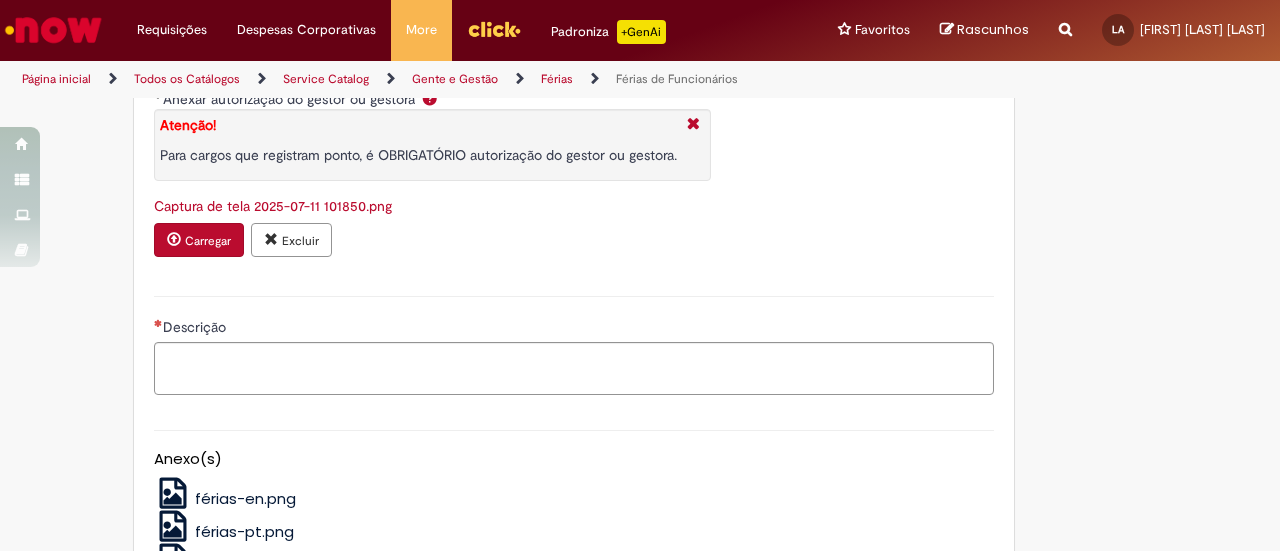 scroll, scrollTop: 2897, scrollLeft: 0, axis: vertical 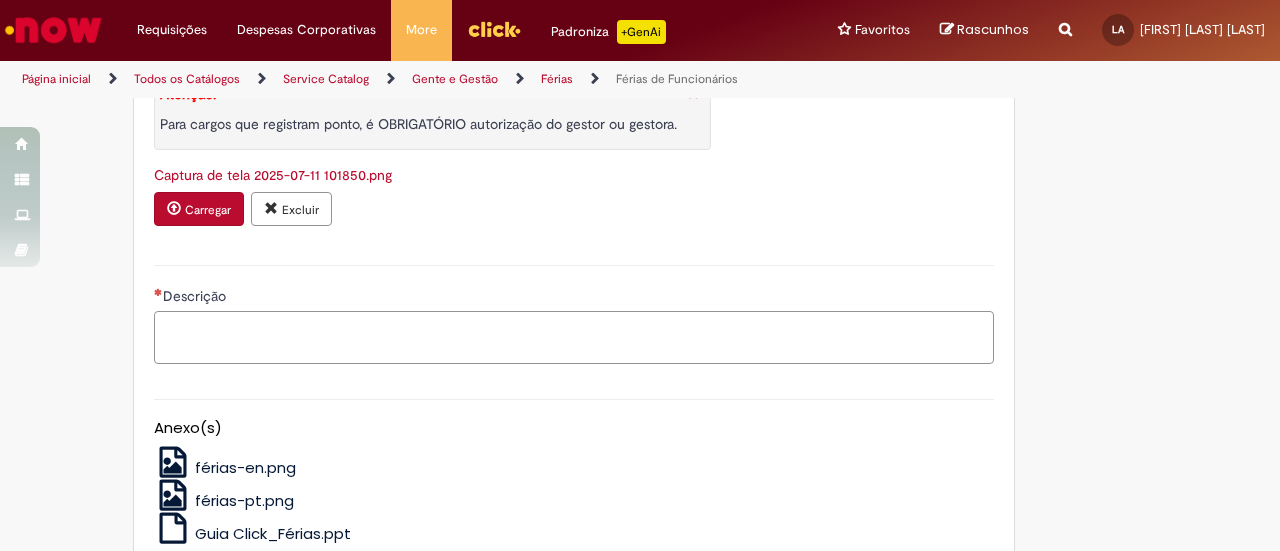 click on "Descrição" at bounding box center [574, 337] 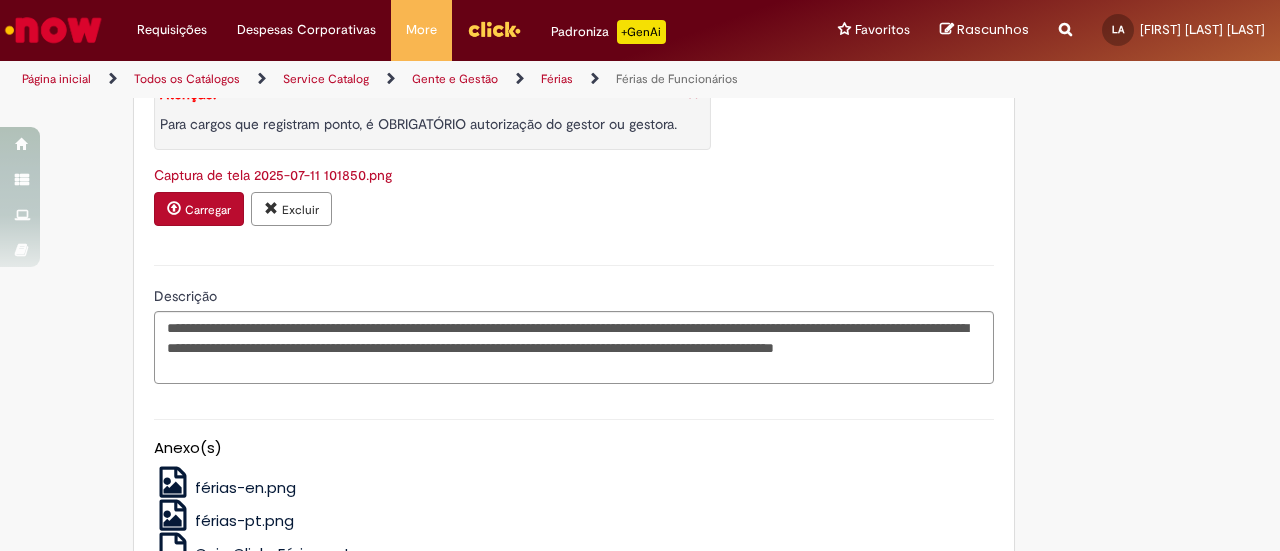 click on "Adicionar a Favoritos
Férias de Funcionários
Oferta destinada para esclarecimento de dúvidas e inclusões/exceções/cancelamentos de férias por exceções.
Utilize esta oferta:
Para ajustar, cancelar ou incluir férias com menos de 35 dias para o início;
Para fracionar suas férias em 03 períodos (se elegível);
Caso Click apresente alguma instabilidade no serviço de Férias que, mesmo após você abrir um  incidente  (e tiver evidência do número), não for corrigido por completo ou  em tempo de ajustar no próprio sistema;
> Para incluir, alterar ou cancelar Férias dentro do prazo de 35 dias de antecedência, é só acessar  Portal Click  > Você > Férias; > Para acessar a Diretriz de Férias, basta  clicar aqui
> Ficou com dúvidas sobre Férias via Termo? É só acessar a   FAQ – Fluxo de alteração de férias por exceção no Click  ou abrir chamado na oferta  ." at bounding box center (542, -1007) 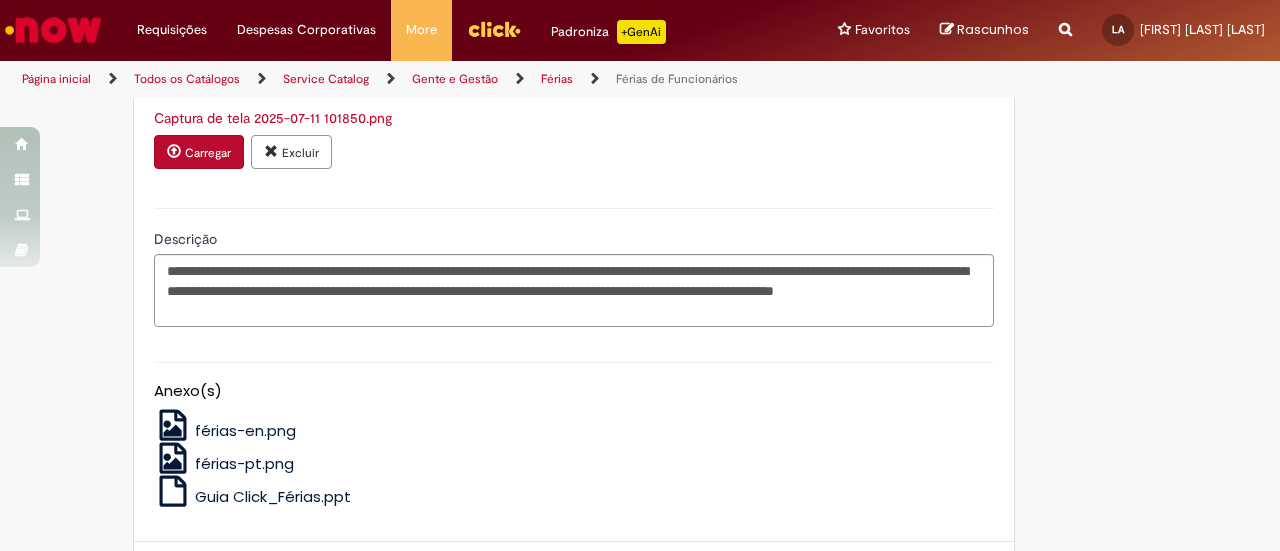 scroll, scrollTop: 2997, scrollLeft: 0, axis: vertical 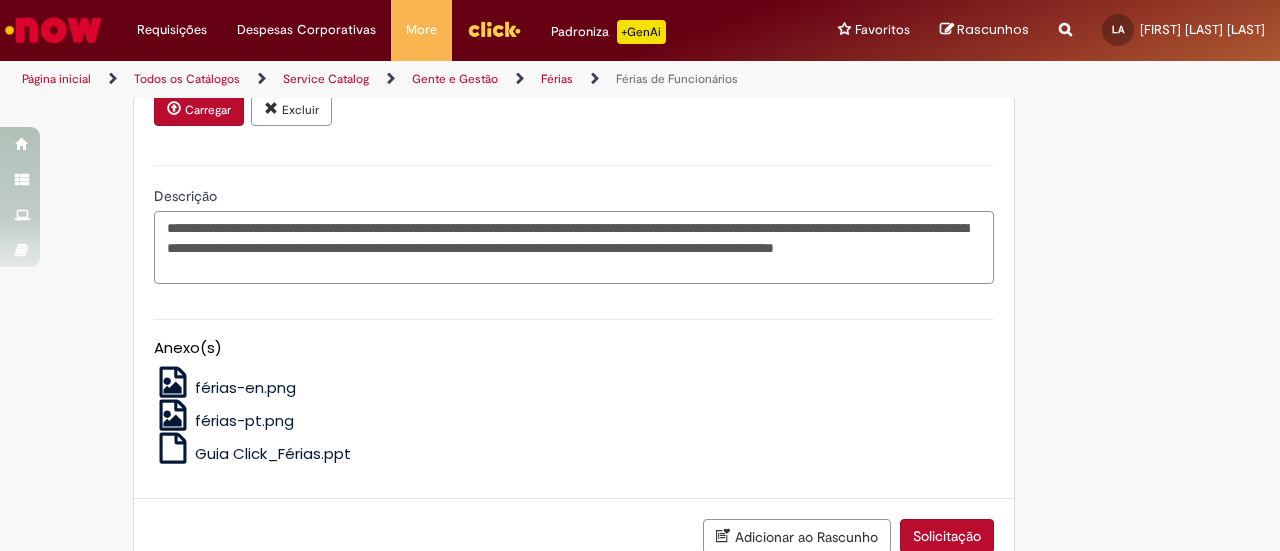 drag, startPoint x: 250, startPoint y: 273, endPoint x: 295, endPoint y: 279, distance: 45.39824 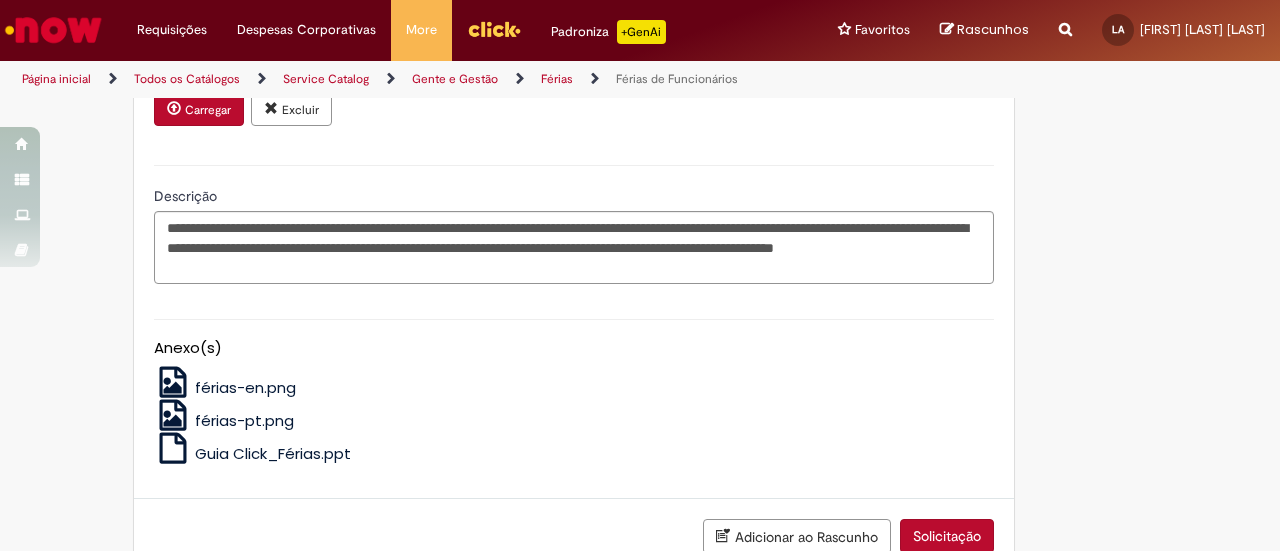 click on "Adicionar a Favoritos
Férias de Funcionários
Oferta destinada para esclarecimento de dúvidas e inclusões/exceções/cancelamentos de férias por exceções.
Utilize esta oferta:
Para ajustar, cancelar ou incluir férias com menos de 35 dias para o início;
Para fracionar suas férias em 03 períodos (se elegível);
Caso Click apresente alguma instabilidade no serviço de Férias que, mesmo após você abrir um  incidente  (e tiver evidência do número), não for corrigido por completo ou  em tempo de ajustar no próprio sistema;
> Para incluir, alterar ou cancelar Férias dentro do prazo de 35 dias de antecedência, é só acessar  Portal Click  > Você > Férias; > Para acessar a Diretriz de Férias, basta  clicar aqui
> Ficou com dúvidas sobre Férias via Termo? É só acessar a   FAQ – Fluxo de alteração de férias por exceção no Click  ou abrir chamado na oferta  ." at bounding box center [542, -1107] 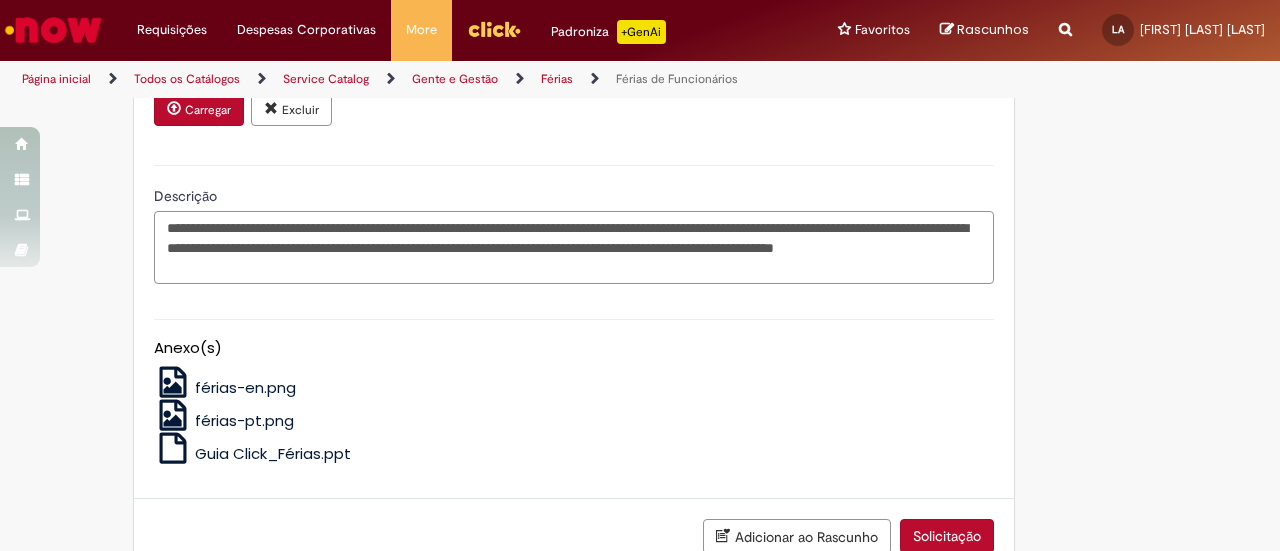 click on "**********" at bounding box center [574, 247] 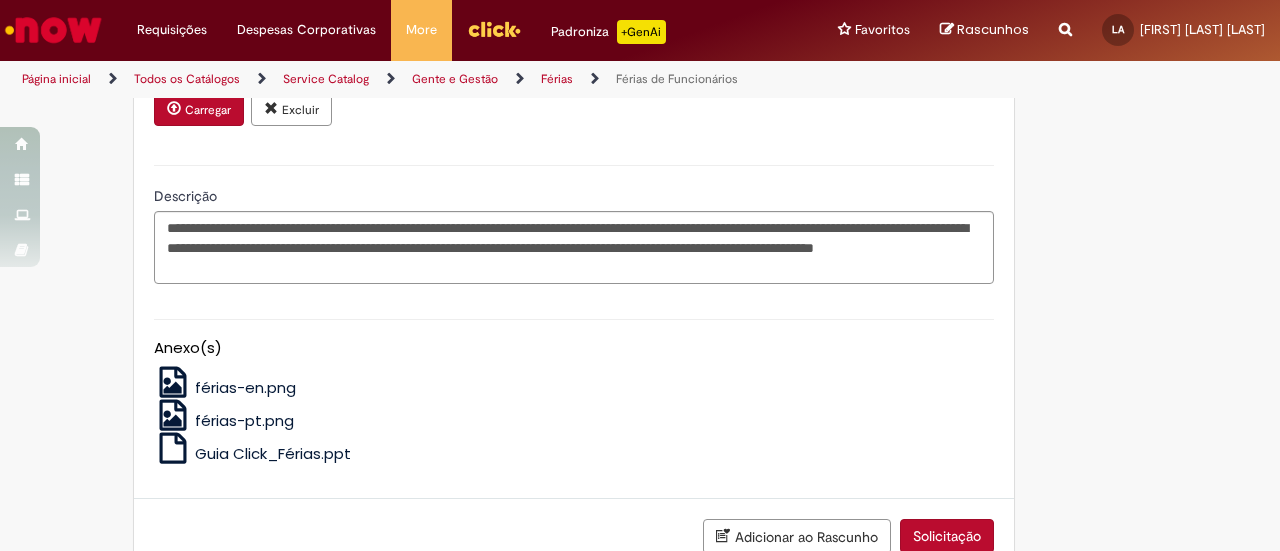 click on "Adicionar a Favoritos
Férias de Funcionários
Oferta destinada para esclarecimento de dúvidas e inclusões/exceções/cancelamentos de férias por exceções.
Utilize esta oferta:
Para ajustar, cancelar ou incluir férias com menos de 35 dias para o início;
Para fracionar suas férias em 03 períodos (se elegível);
Caso Click apresente alguma instabilidade no serviço de Férias que, mesmo após você abrir um  incidente  (e tiver evidência do número), não for corrigido por completo ou  em tempo de ajustar no próprio sistema;
> Para incluir, alterar ou cancelar Férias dentro do prazo de 35 dias de antecedência, é só acessar  Portal Click  > Você > Férias; > Para acessar a Diretriz de Férias, basta  clicar aqui
> Ficou com dúvidas sobre Férias via Termo? É só acessar a   FAQ – Fluxo de alteração de férias por exceção no Click Dúvidas Trabalhistas ." at bounding box center (640, -1107) 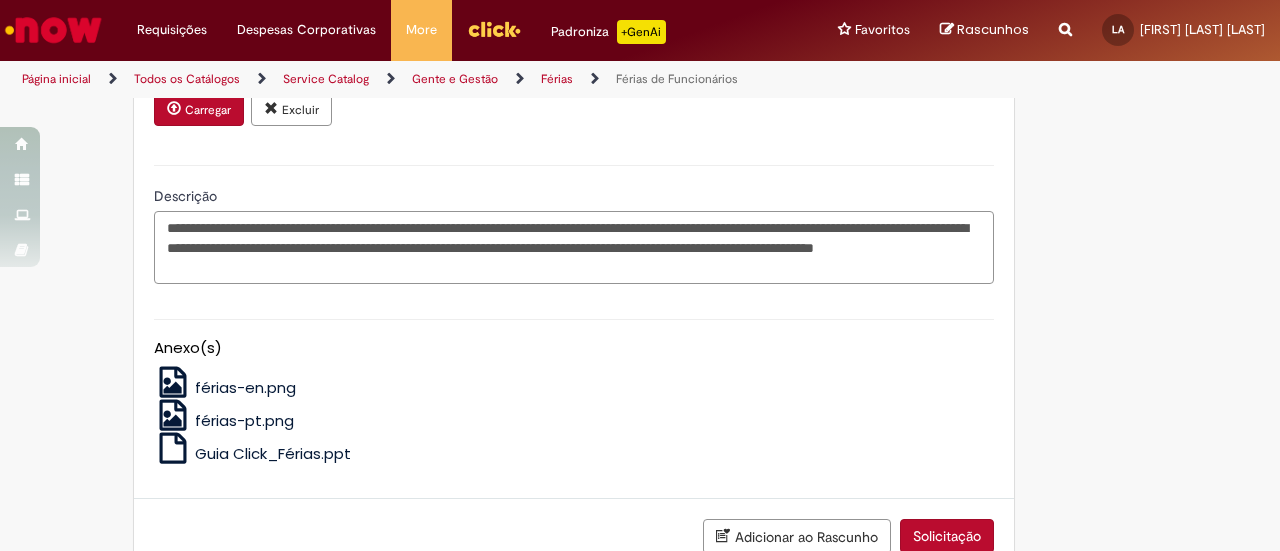 click on "**********" at bounding box center [574, 247] 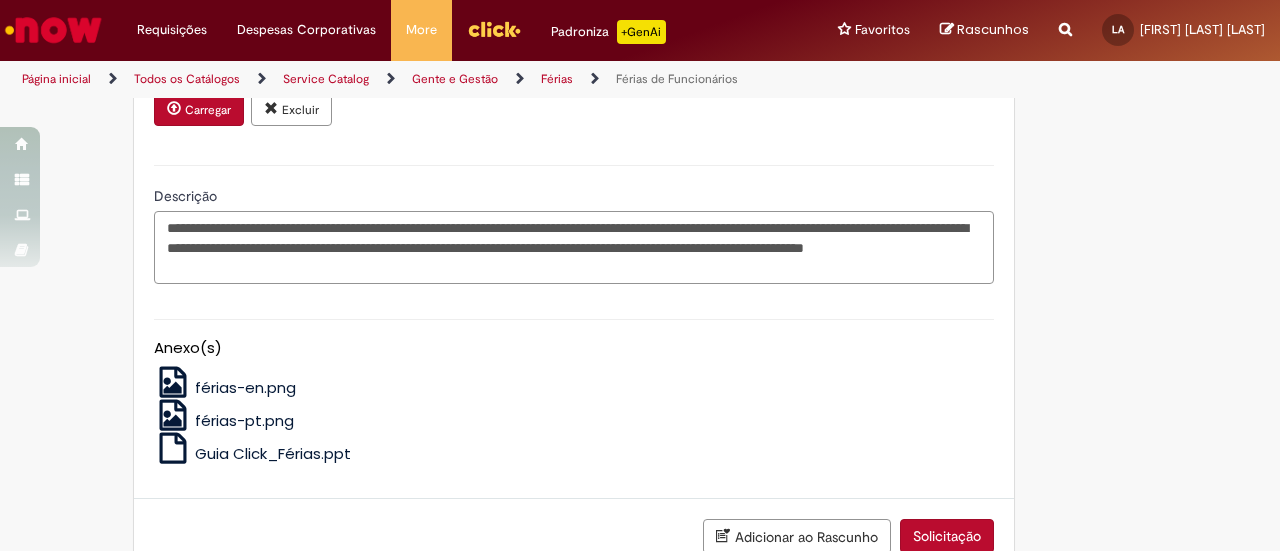 type on "**********" 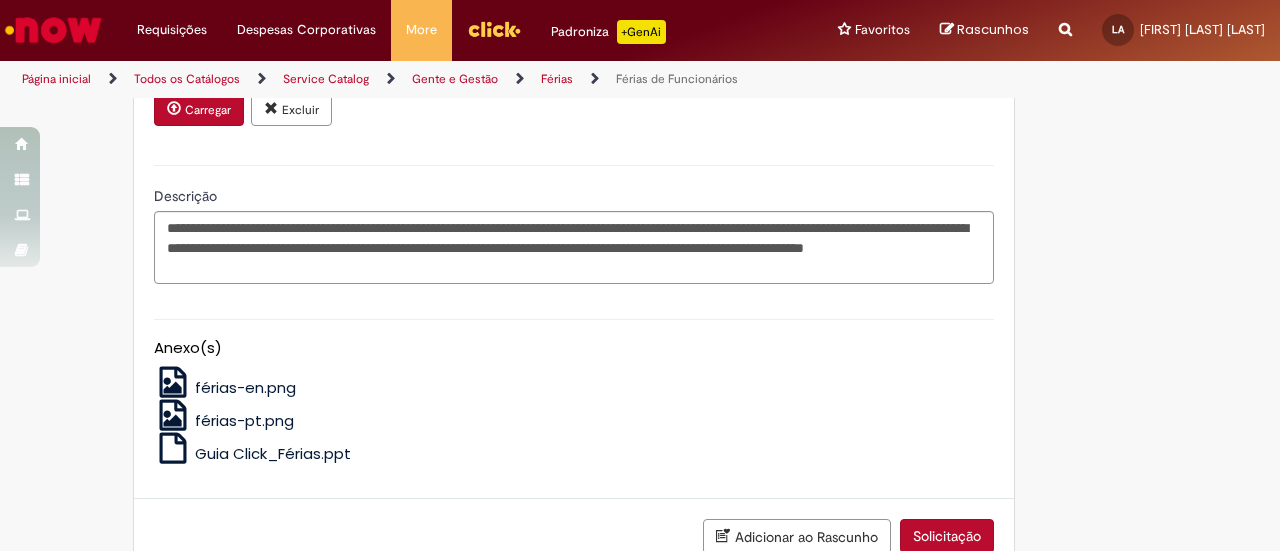 click on "Adicionar a Favoritos
Férias de Funcionários
Oferta destinada para esclarecimento de dúvidas e inclusões/exceções/cancelamentos de férias por exceções.
Utilize esta oferta:
Para ajustar, cancelar ou incluir férias com menos de 35 dias para o início;
Para fracionar suas férias em 03 períodos (se elegível);
Caso Click apresente alguma instabilidade no serviço de Férias que, mesmo após você abrir um  incidente  (e tiver evidência do número), não for corrigido por completo ou  em tempo de ajustar no próprio sistema;
> Para incluir, alterar ou cancelar Férias dentro do prazo de 35 dias de antecedência, é só acessar  Portal Click  > Você > Férias; > Para acessar a Diretriz de Férias, basta  clicar aqui
> Ficou com dúvidas sobre Férias via Termo? É só acessar a   FAQ – Fluxo de alteração de férias por exceção no Click Dúvidas Trabalhistas ." at bounding box center [640, -1107] 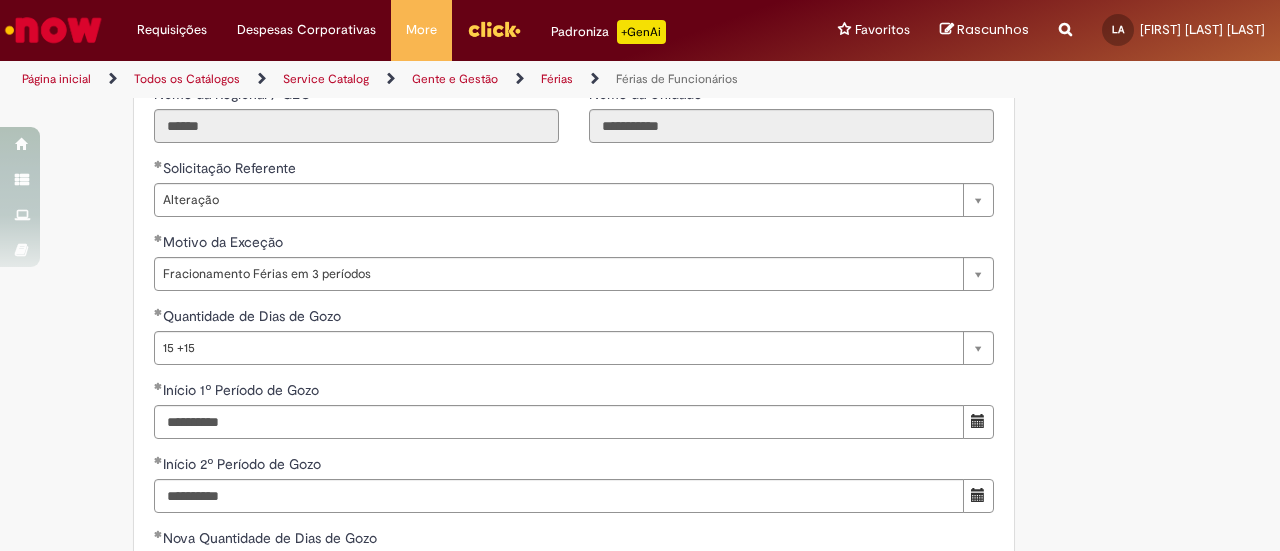 scroll, scrollTop: 1597, scrollLeft: 0, axis: vertical 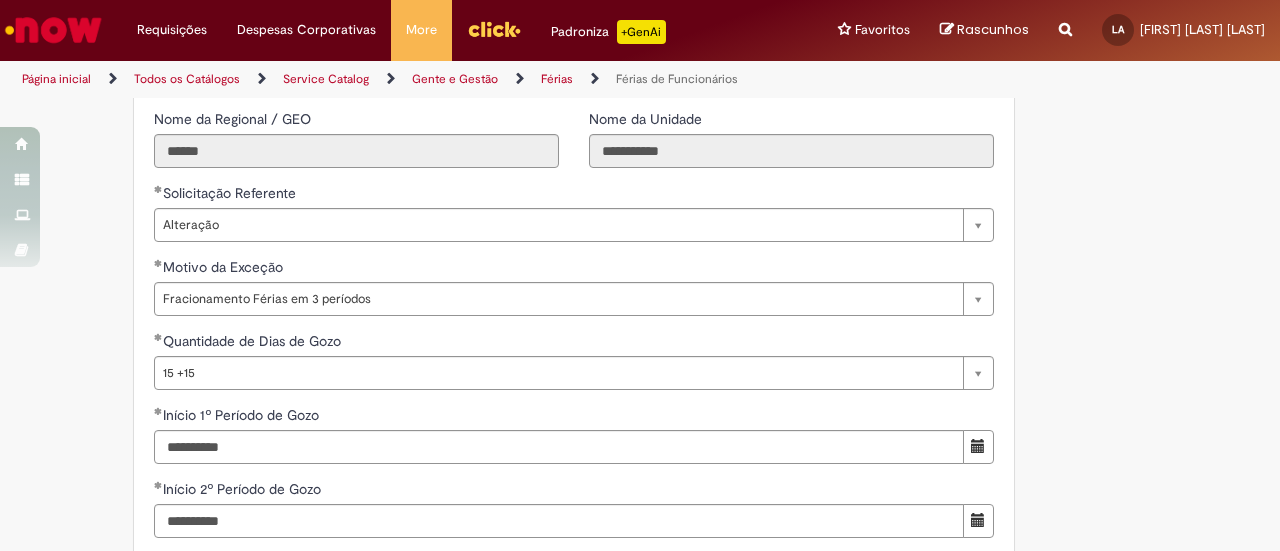 click on "Adicionar a Favoritos
Férias de Funcionários
Oferta destinada para esclarecimento de dúvidas e inclusões/exceções/cancelamentos de férias por exceções.
Utilize esta oferta:
Para ajustar, cancelar ou incluir férias com menos de 35 dias para o início;
Para fracionar suas férias em 03 períodos (se elegível);
Caso Click apresente alguma instabilidade no serviço de Férias que, mesmo após você abrir um  incidente  (e tiver evidência do número), não for corrigido por completo ou  em tempo de ajustar no próprio sistema;
> Para incluir, alterar ou cancelar Férias dentro do prazo de 35 dias de antecedência, é só acessar  Portal Click  > Você > Férias; > Para acessar a Diretriz de Férias, basta  clicar aqui
> Ficou com dúvidas sobre Férias via Termo? É só acessar a   FAQ – Fluxo de alteração de férias por exceção no Click  ou abrir chamado na oferta  ." at bounding box center [542, 293] 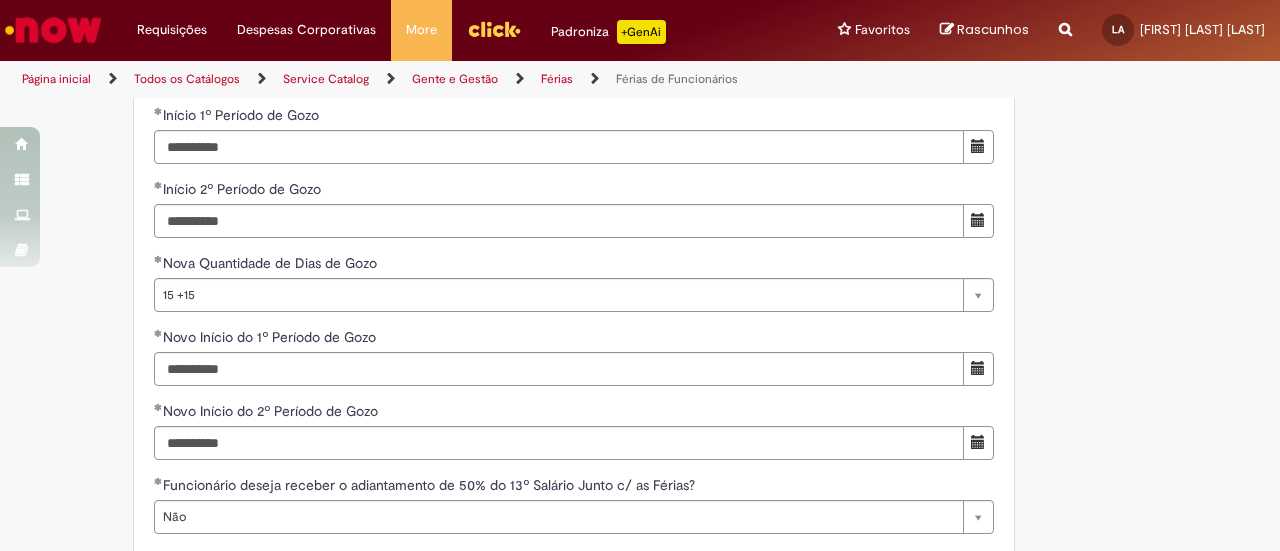 scroll, scrollTop: 1797, scrollLeft: 0, axis: vertical 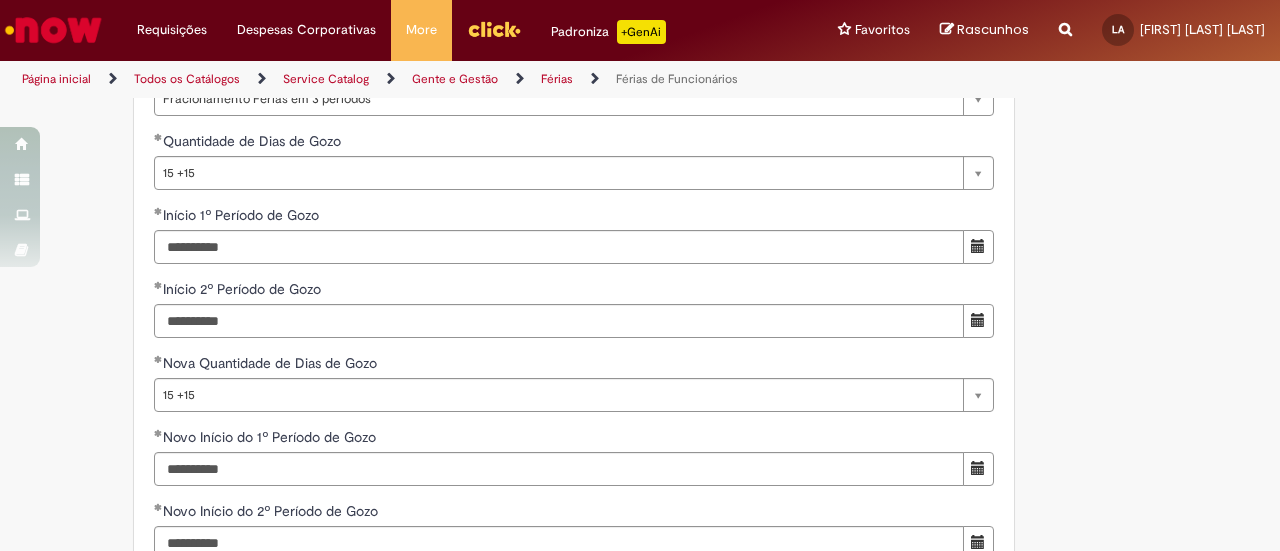click on "Adicionar a Favoritos
Férias de Funcionários
Oferta destinada para esclarecimento de dúvidas e inclusões/exceções/cancelamentos de férias por exceções.
Utilize esta oferta:
Para ajustar, cancelar ou incluir férias com menos de 35 dias para o início;
Para fracionar suas férias em 03 períodos (se elegível);
Caso Click apresente alguma instabilidade no serviço de Férias que, mesmo após você abrir um  incidente  (e tiver evidência do número), não for corrigido por completo ou  em tempo de ajustar no próprio sistema;
> Para incluir, alterar ou cancelar Férias dentro do prazo de 35 dias de antecedência, é só acessar  Portal Click  > Você > Férias; > Para acessar a Diretriz de Férias, basta  clicar aqui
> Ficou com dúvidas sobre Férias via Termo? É só acessar a   FAQ – Fluxo de alteração de férias por exceção no Click Dúvidas Trabalhistas ." at bounding box center [640, 93] 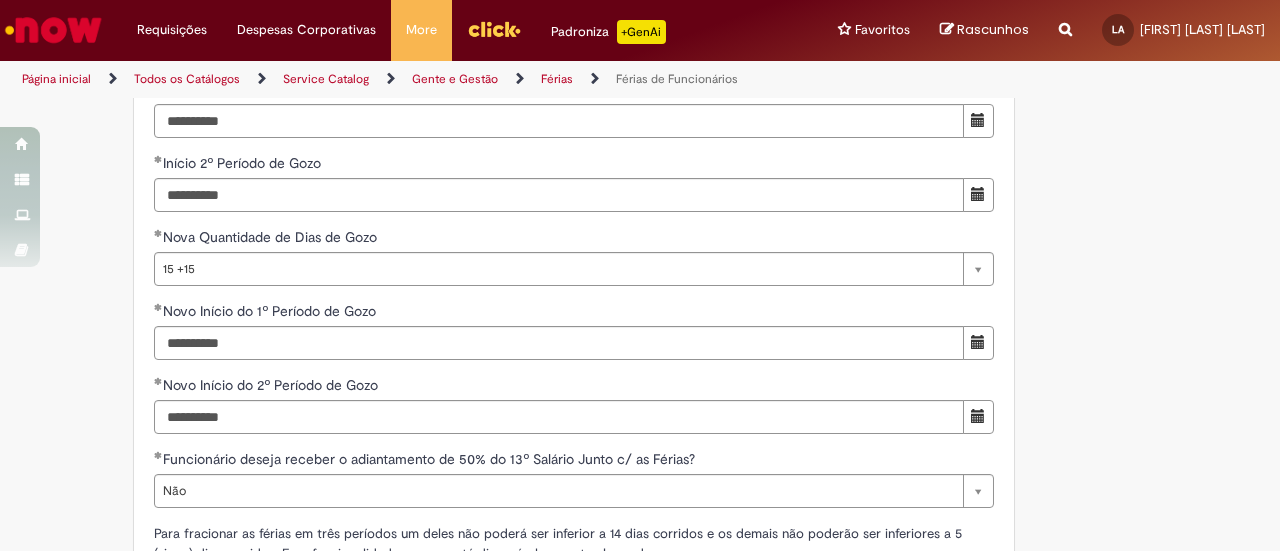 scroll, scrollTop: 1897, scrollLeft: 0, axis: vertical 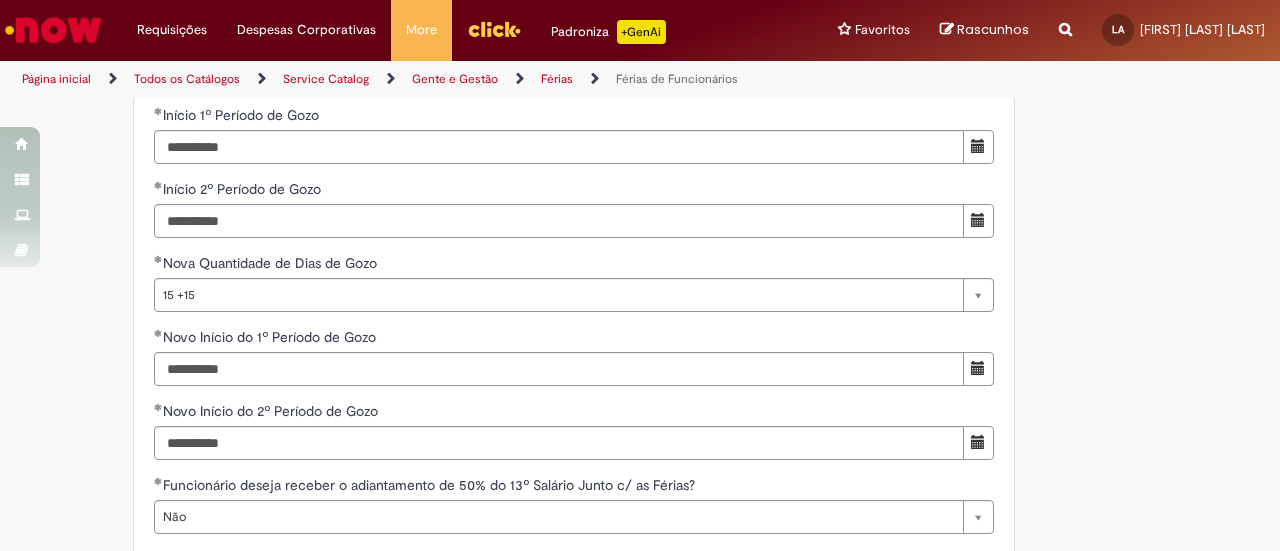click on "Adicionar a Favoritos
Férias de Funcionários
Oferta destinada para esclarecimento de dúvidas e inclusões/exceções/cancelamentos de férias por exceções.
Utilize esta oferta:
Para ajustar, cancelar ou incluir férias com menos de 35 dias para o início;
Para fracionar suas férias em 03 períodos (se elegível);
Caso Click apresente alguma instabilidade no serviço de Férias que, mesmo após você abrir um  incidente  (e tiver evidência do número), não for corrigido por completo ou  em tempo de ajustar no próprio sistema;
> Para incluir, alterar ou cancelar Férias dentro do prazo de 35 dias de antecedência, é só acessar  Portal Click  > Você > Férias; > Para acessar a Diretriz de Férias, basta  clicar aqui
> Ficou com dúvidas sobre Férias via Termo? É só acessar a   FAQ – Fluxo de alteração de férias por exceção no Click  ou abrir chamado na oferta  ." at bounding box center [542, -7] 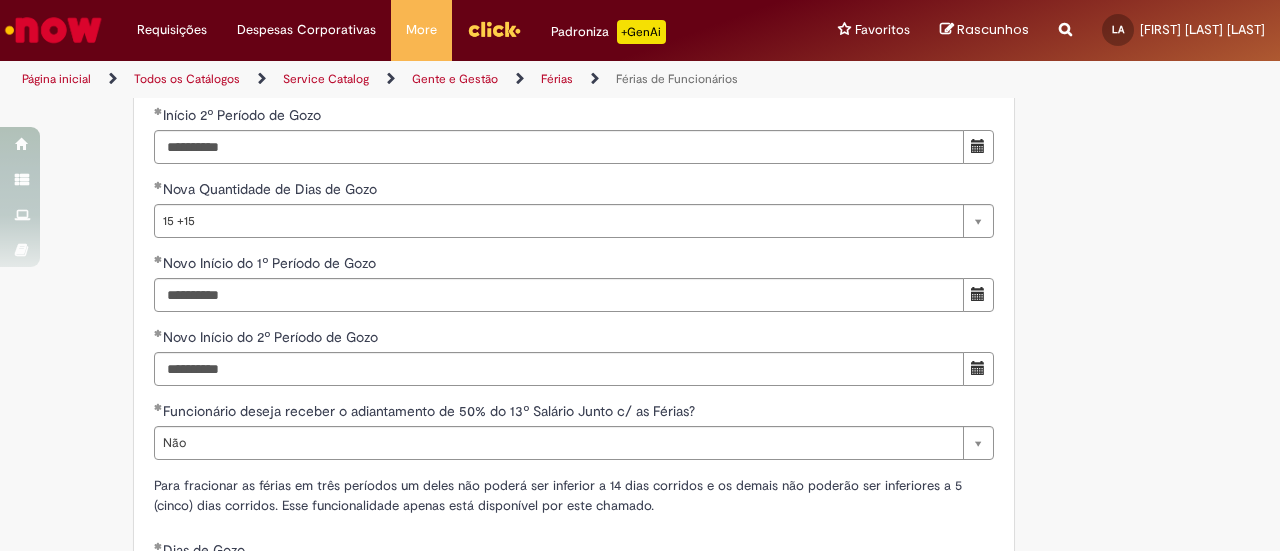scroll, scrollTop: 1997, scrollLeft: 0, axis: vertical 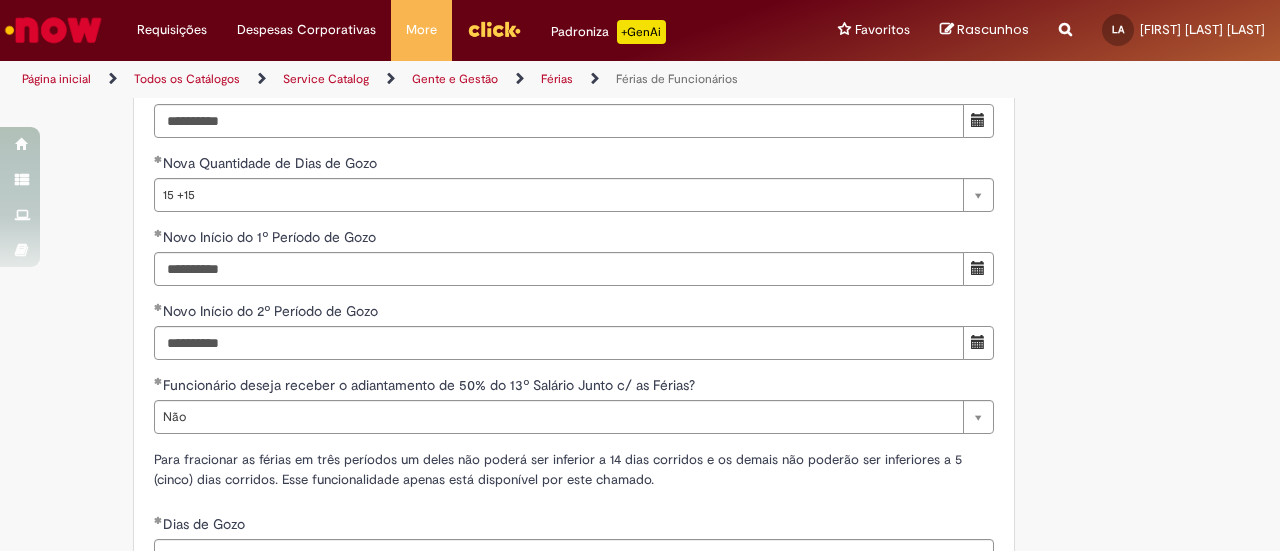 click on "Adicionar a Favoritos
Férias de Funcionários
Oferta destinada para esclarecimento de dúvidas e inclusões/exceções/cancelamentos de férias por exceções.
Utilize esta oferta:
Para ajustar, cancelar ou incluir férias com menos de 35 dias para o início;
Para fracionar suas férias em 03 períodos (se elegível);
Caso Click apresente alguma instabilidade no serviço de Férias que, mesmo após você abrir um  incidente  (e tiver evidência do número), não for corrigido por completo ou  em tempo de ajustar no próprio sistema;
> Para incluir, alterar ou cancelar Férias dentro do prazo de 35 dias de antecedência, é só acessar  Portal Click  > Você > Férias; > Para acessar a Diretriz de Férias, basta  clicar aqui
> Ficou com dúvidas sobre Férias via Termo? É só acessar a   FAQ – Fluxo de alteração de férias por exceção no Click Dúvidas Trabalhistas ." at bounding box center [640, -107] 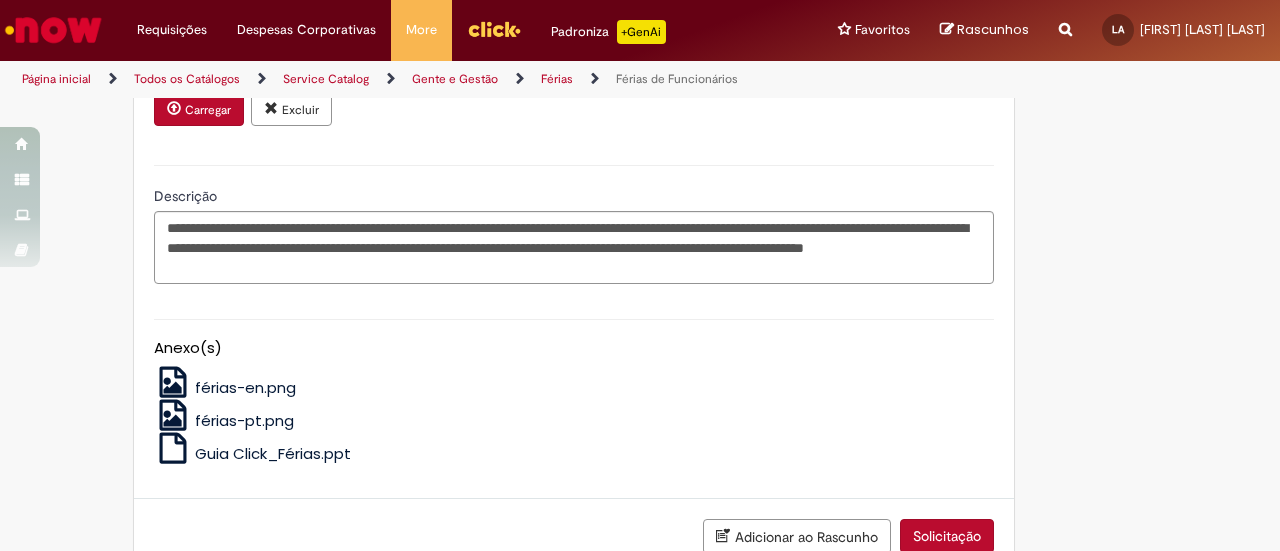 scroll, scrollTop: 3097, scrollLeft: 0, axis: vertical 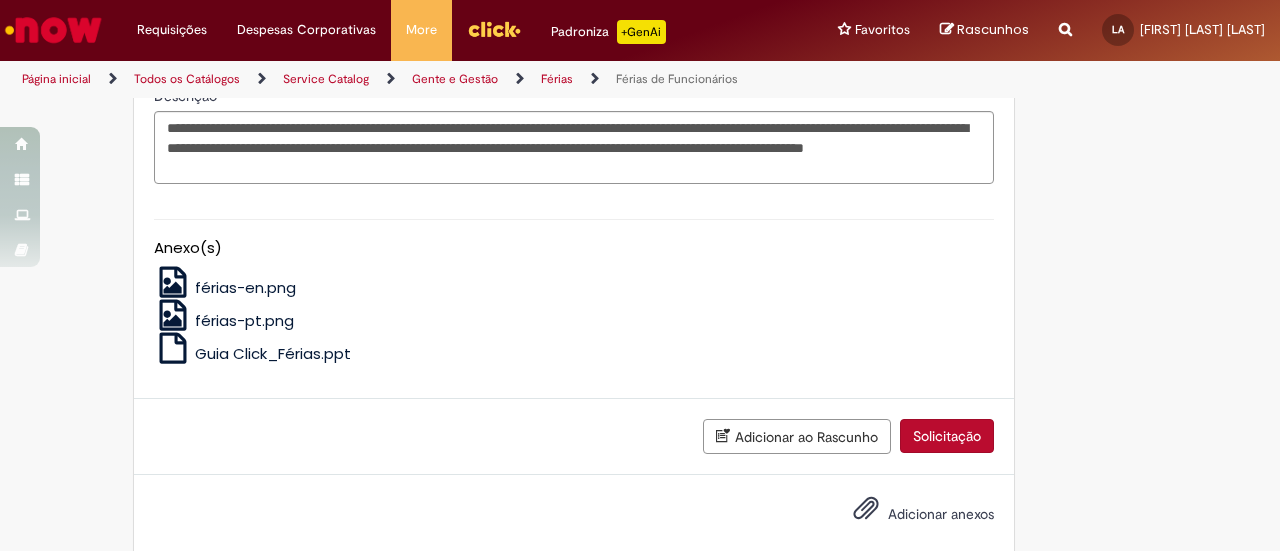 click on "Solicitação" at bounding box center (947, 436) 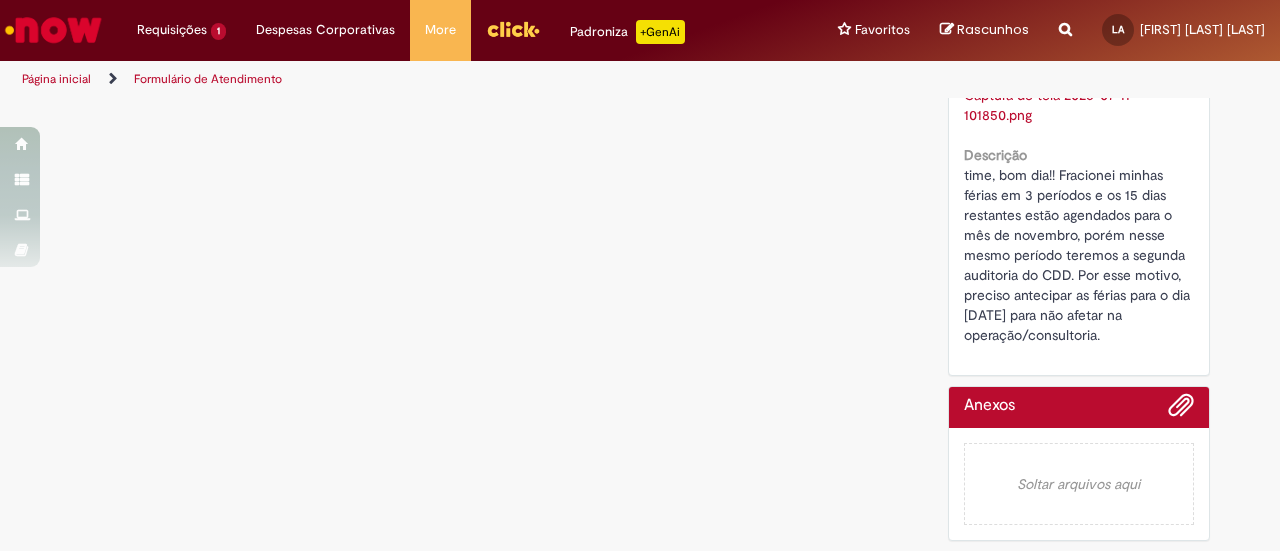scroll, scrollTop: 0, scrollLeft: 0, axis: both 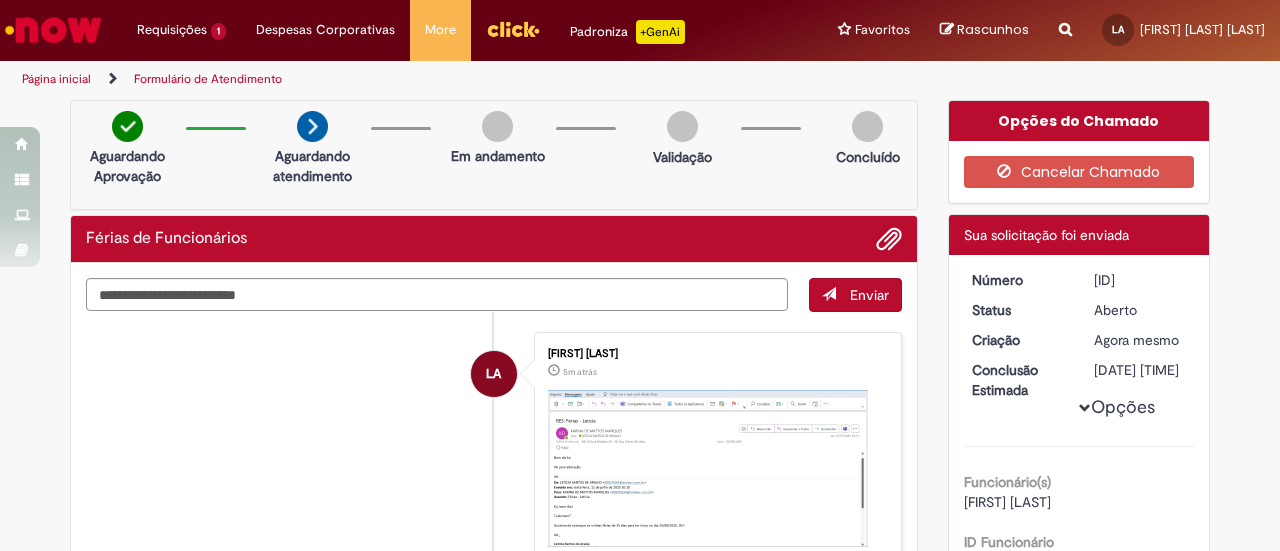 click on "LA
[FIRST] [LAST]
5m atrás 5 minutos atrás
Captura de tela 2025-07-11 101850.png  89.8 KB" at bounding box center (494, 467) 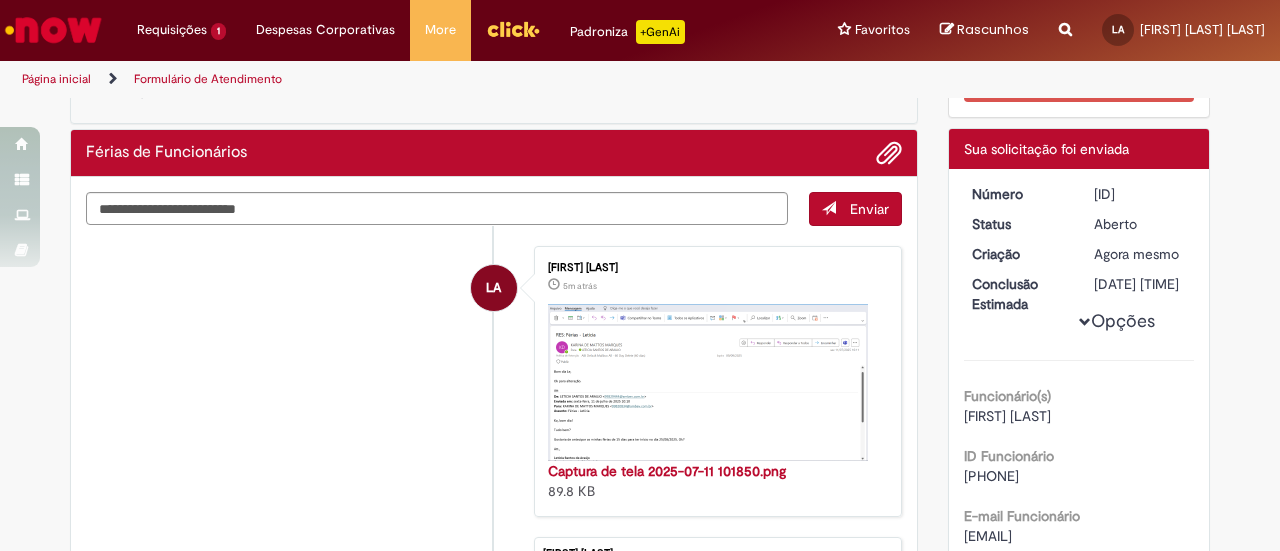 scroll, scrollTop: 0, scrollLeft: 0, axis: both 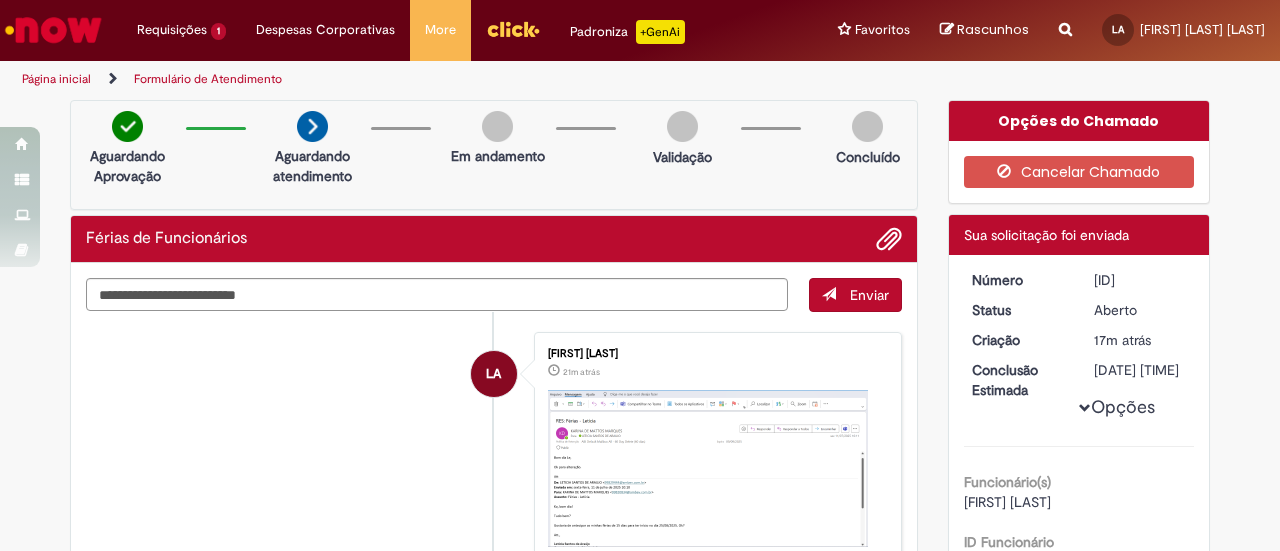 click on "LA
[FIRST] [LAST]
21m atrás 21 minutos atrás
Captura de tela 2025-07-11 101850.png  89.8 KB" at bounding box center [494, 467] 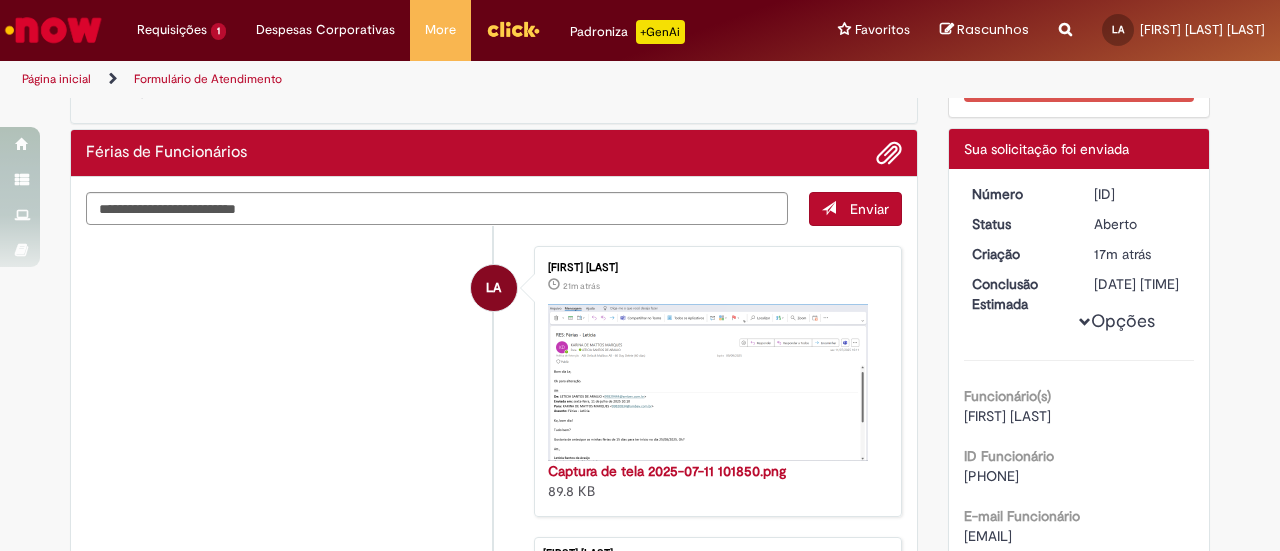 scroll, scrollTop: 0, scrollLeft: 0, axis: both 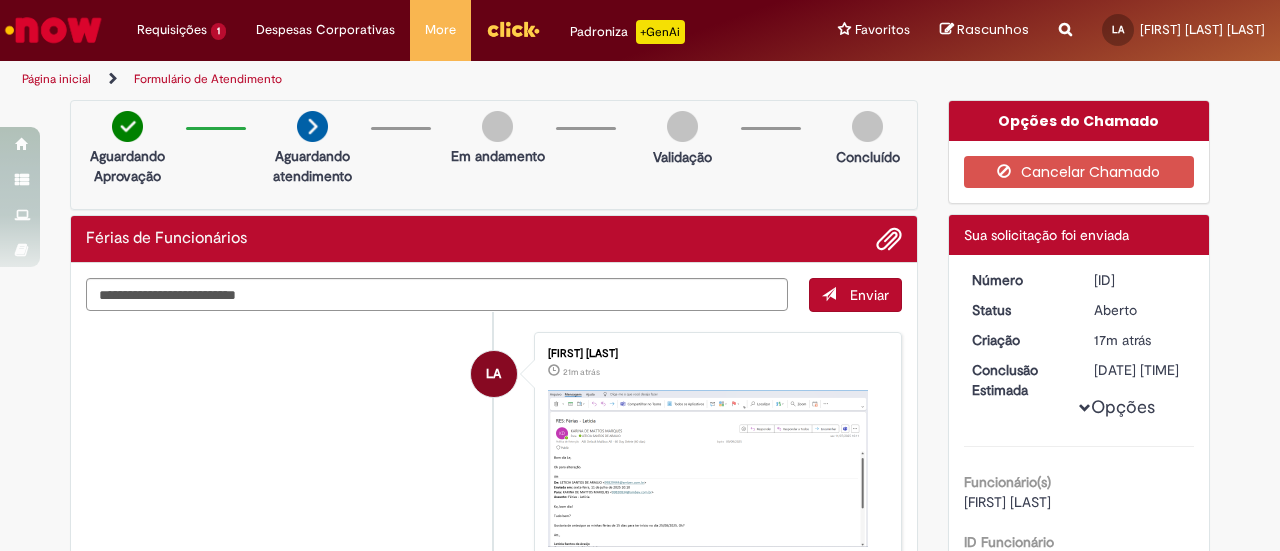 click on "LA
[FIRST] [LAST]
21m atrás 21 minutos atrás
Captura de tela 2025-07-11 101850.png  89.8 KB" at bounding box center [494, 467] 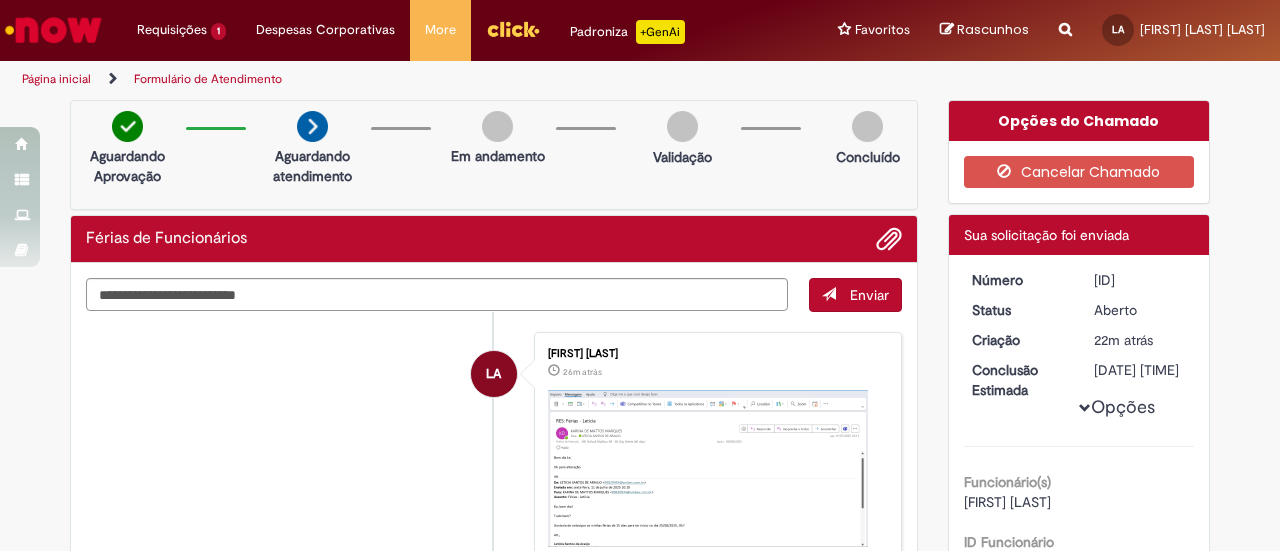 click on "LA
[FIRST] [LAST]
26m atrás 26 minutos atrás
Captura de tela 2025-07-11 101850.png  89.8 KB" at bounding box center (494, 467) 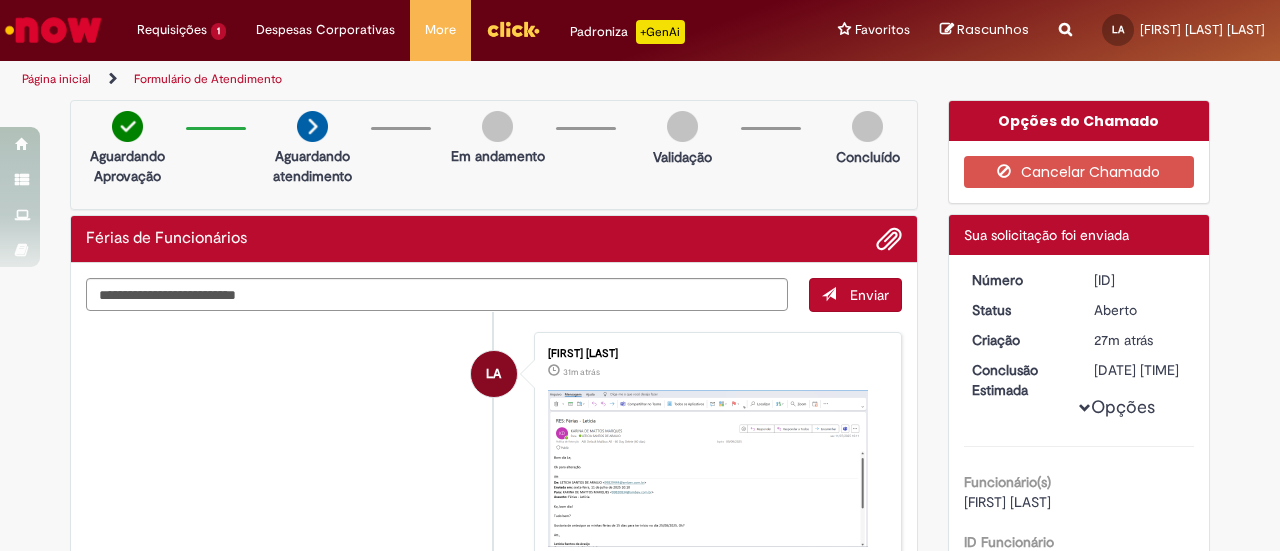 click on "LA
[FIRST] [LAST]
31m atrás 31 minutos atrás
Captura de tela 2025-07-11 101850.png  89.8 KB" at bounding box center (494, 467) 